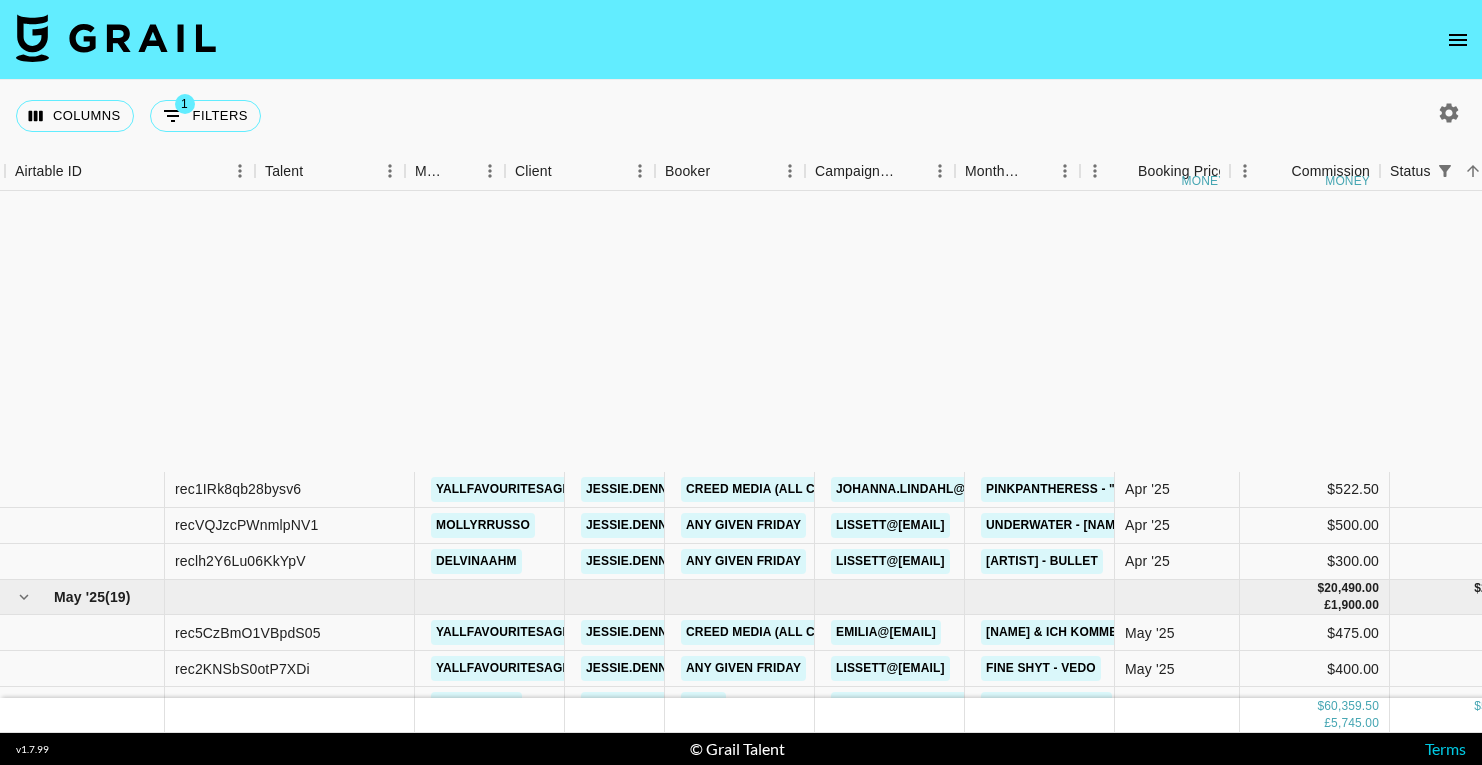 scroll, scrollTop: 0, scrollLeft: 0, axis: both 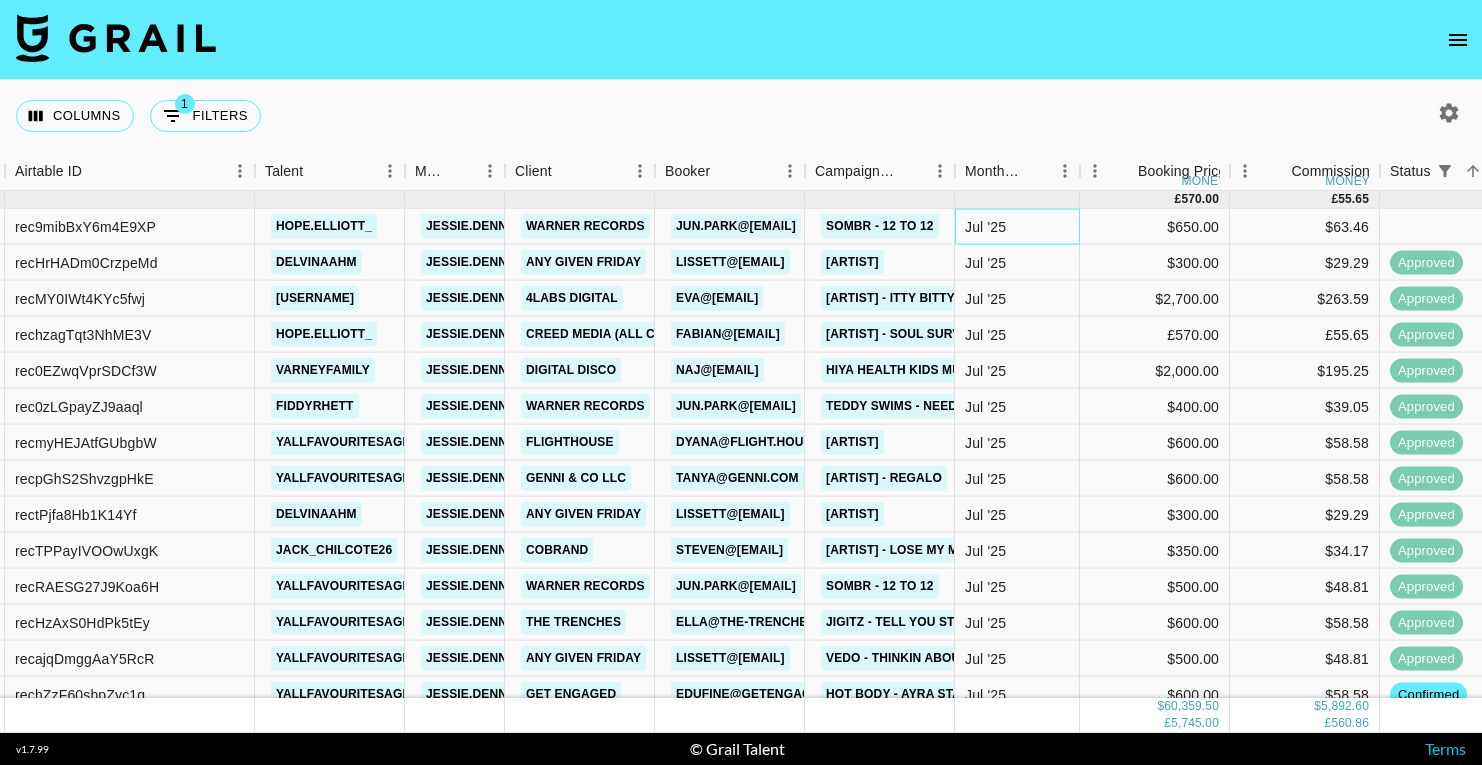 click on "Jul '25" at bounding box center [985, 226] 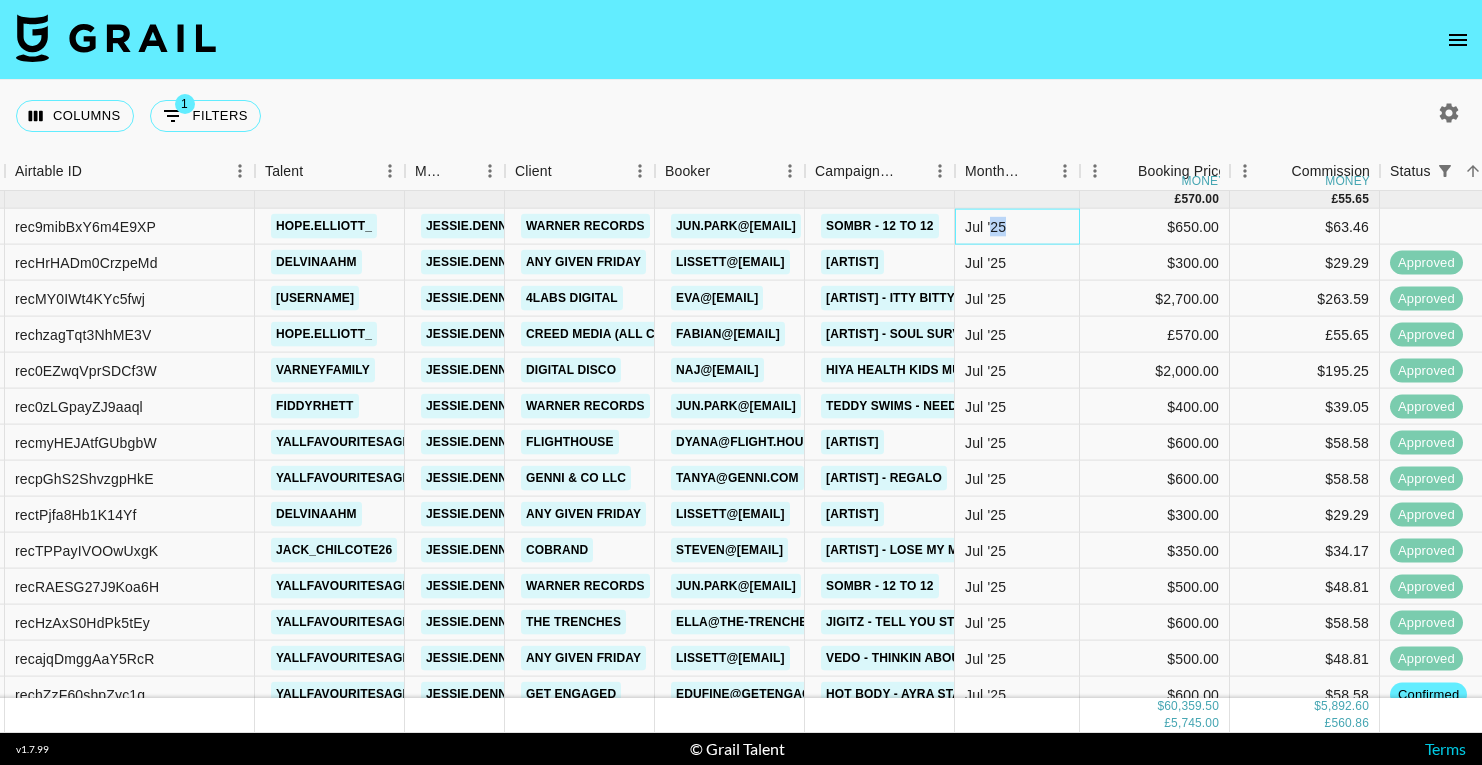 click on "Jul '25" at bounding box center (985, 226) 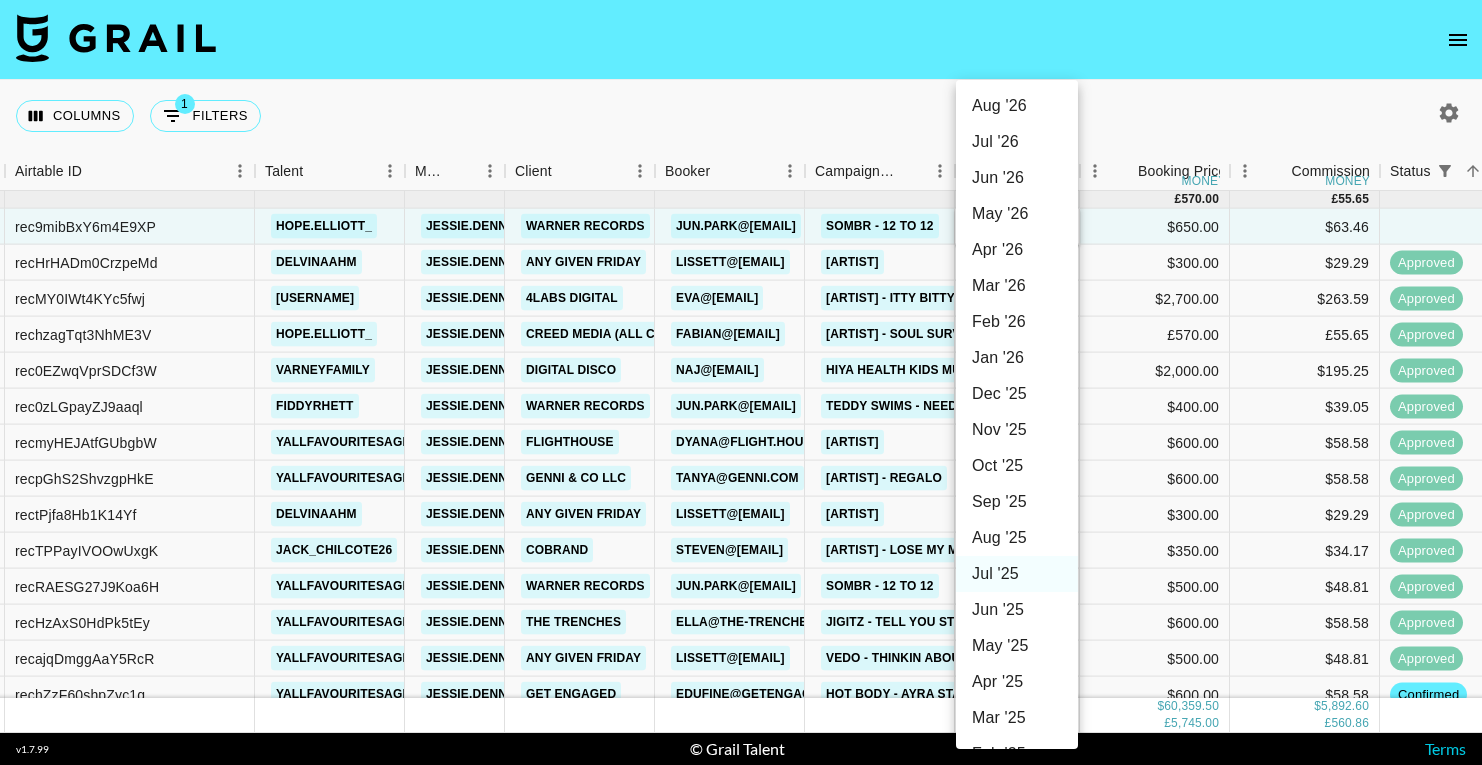 click on "Aug '25" at bounding box center [1017, 538] 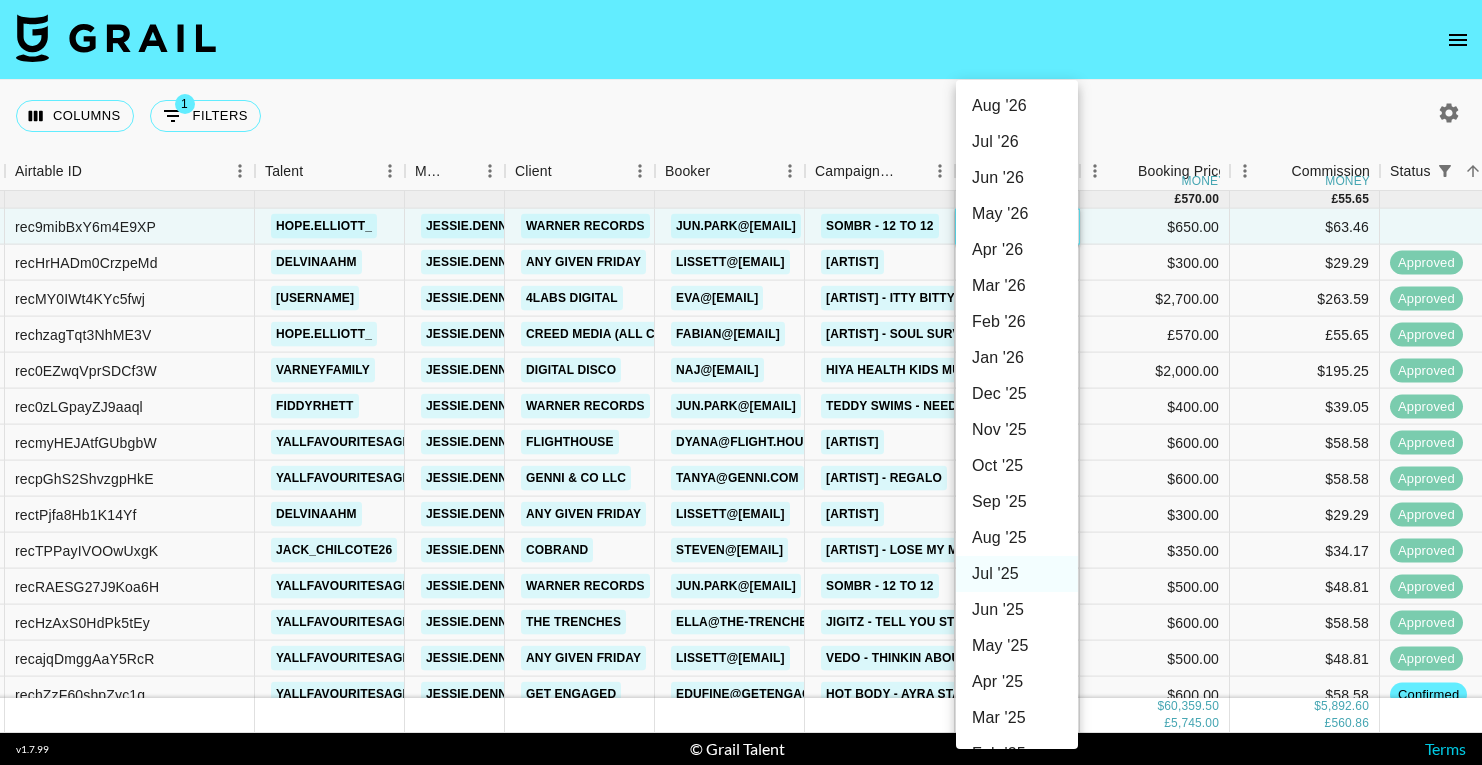 type on "Aug '25" 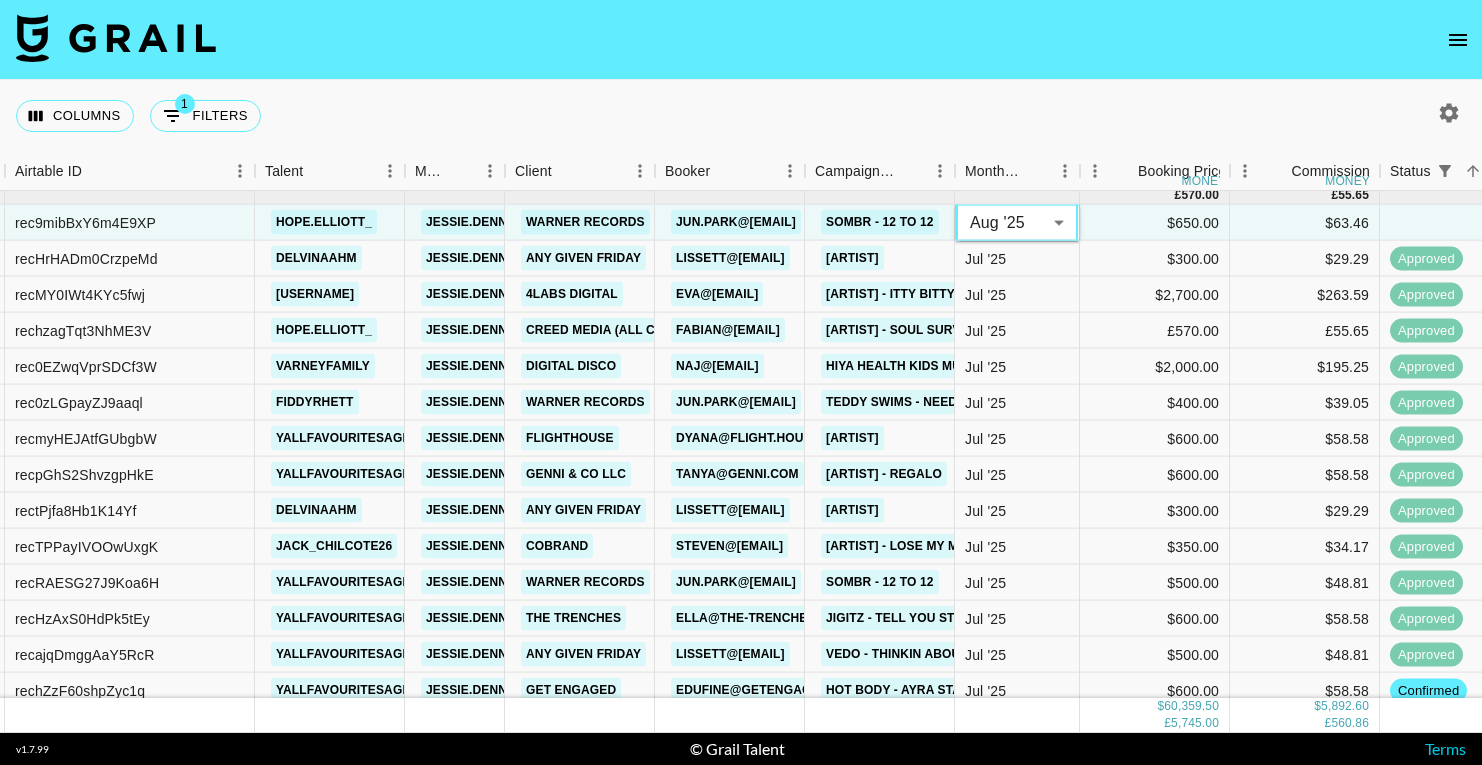 scroll, scrollTop: 1675, scrollLeft: 160, axis: both 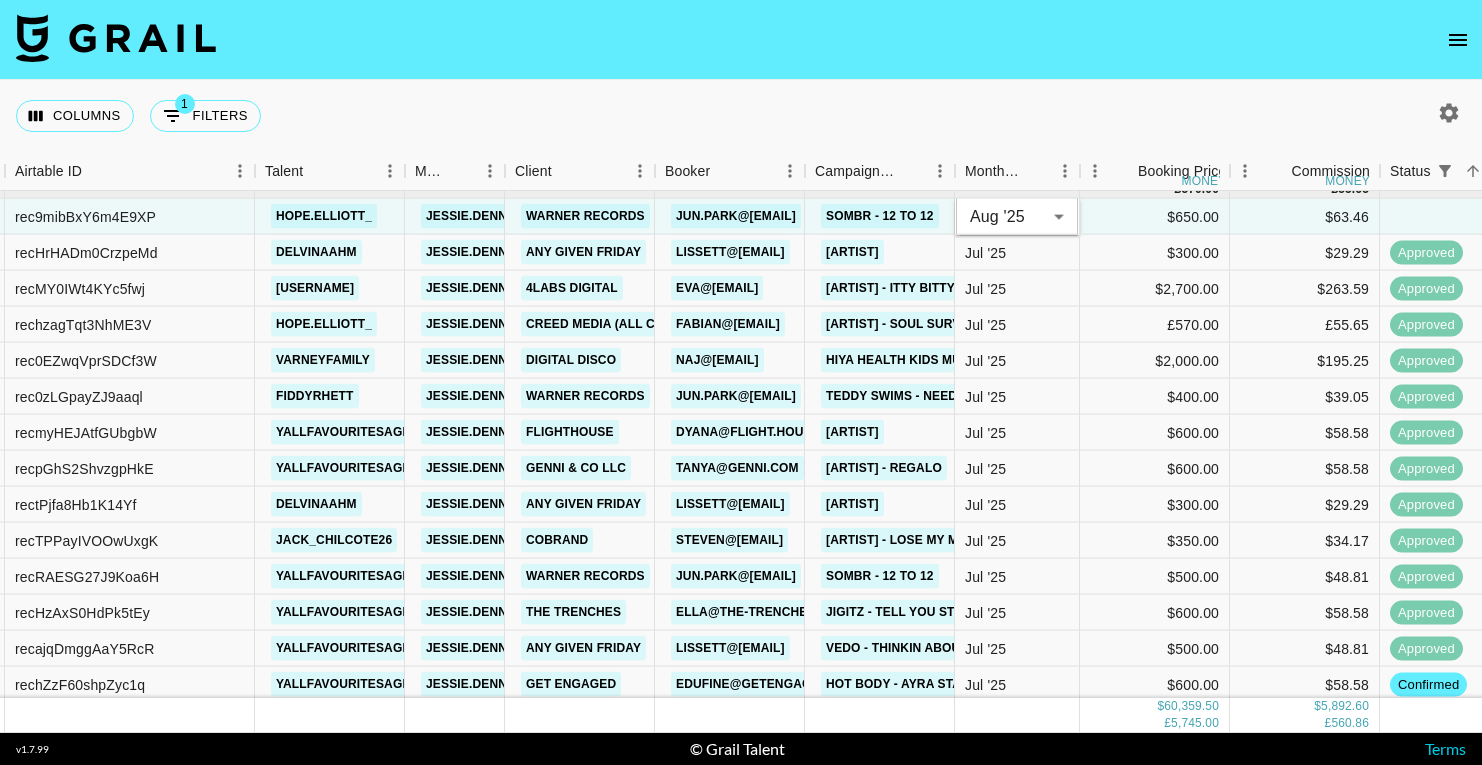 click on "Columns 1 Filters + Booking" at bounding box center [741, 116] 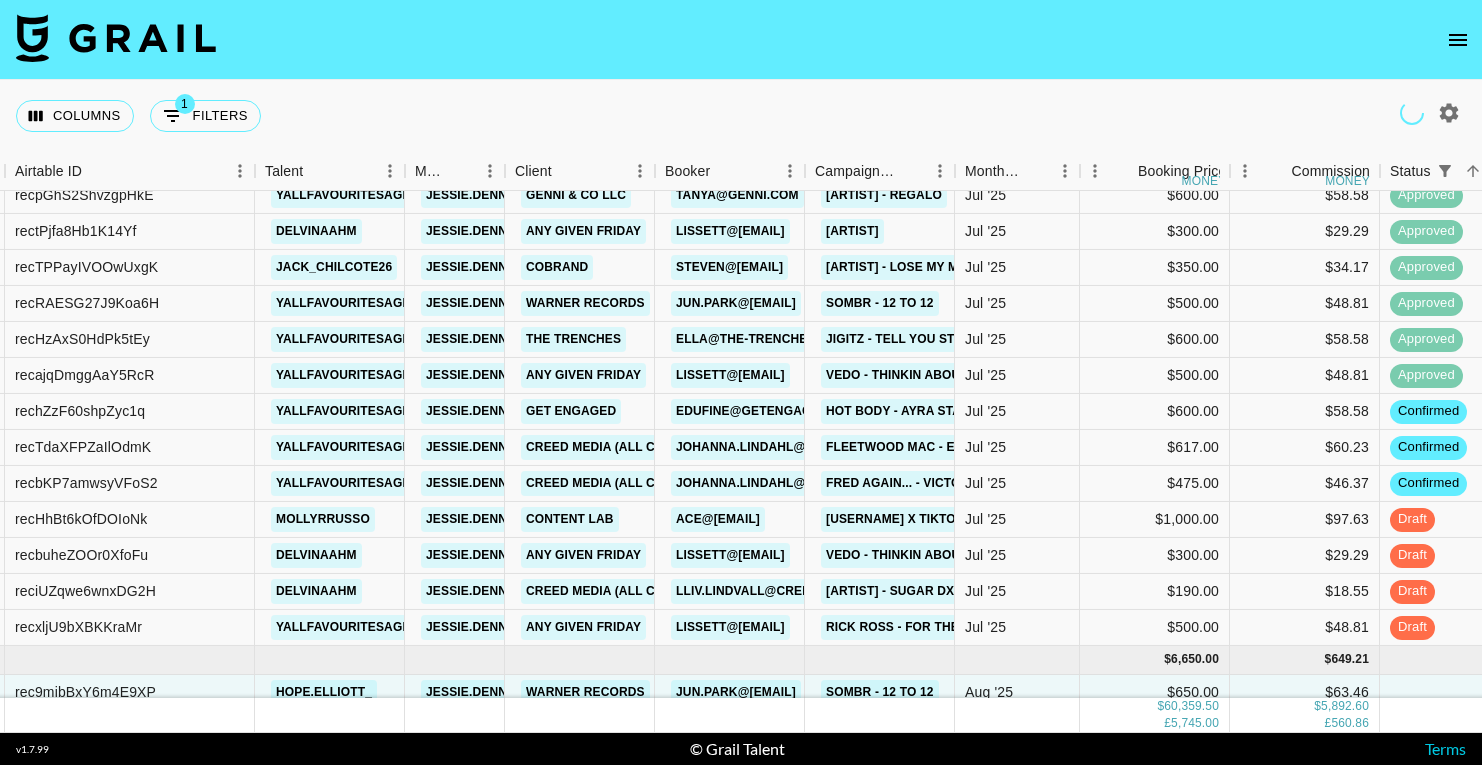 scroll, scrollTop: 1921, scrollLeft: 158, axis: both 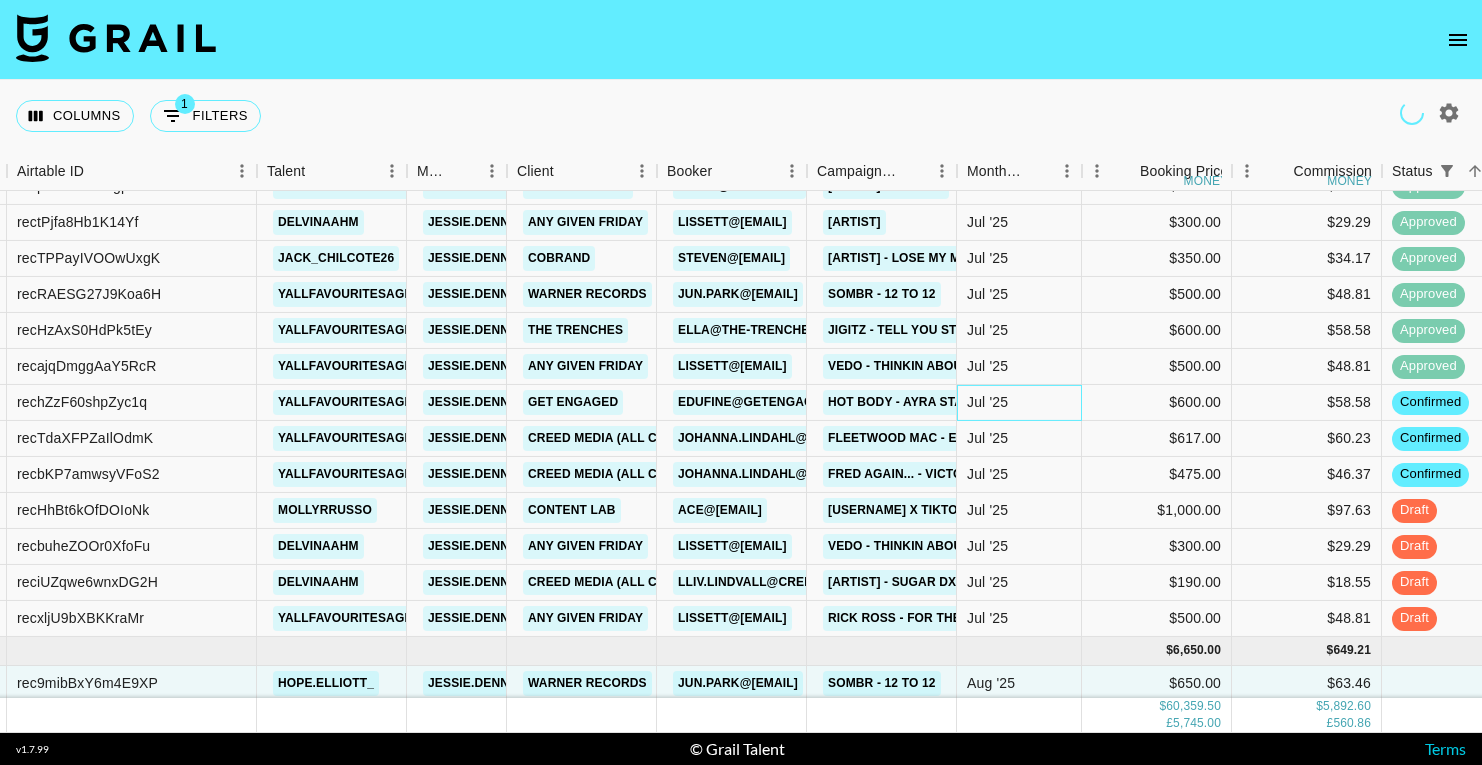 click on "Jul '25" at bounding box center [987, 402] 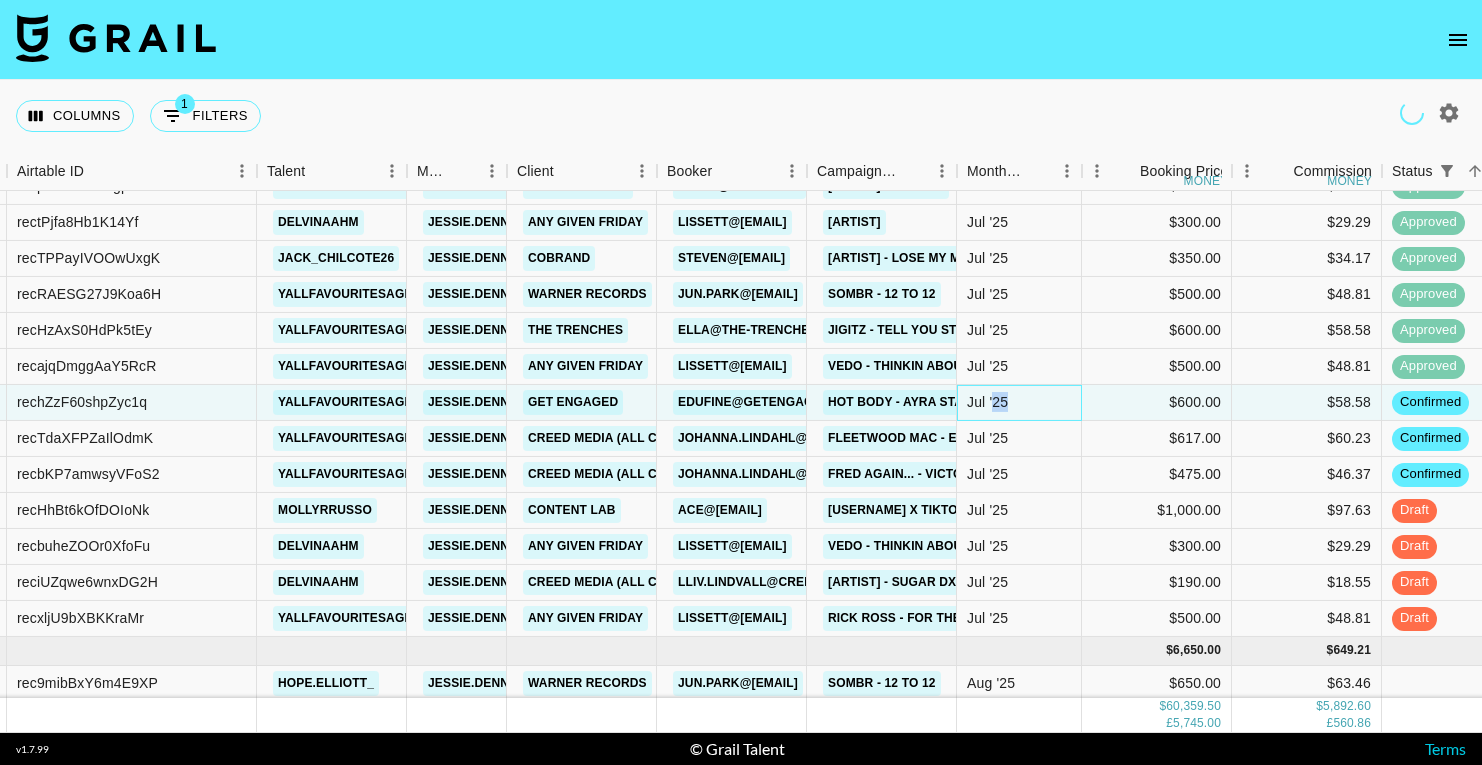click on "Jul '25" at bounding box center [987, 402] 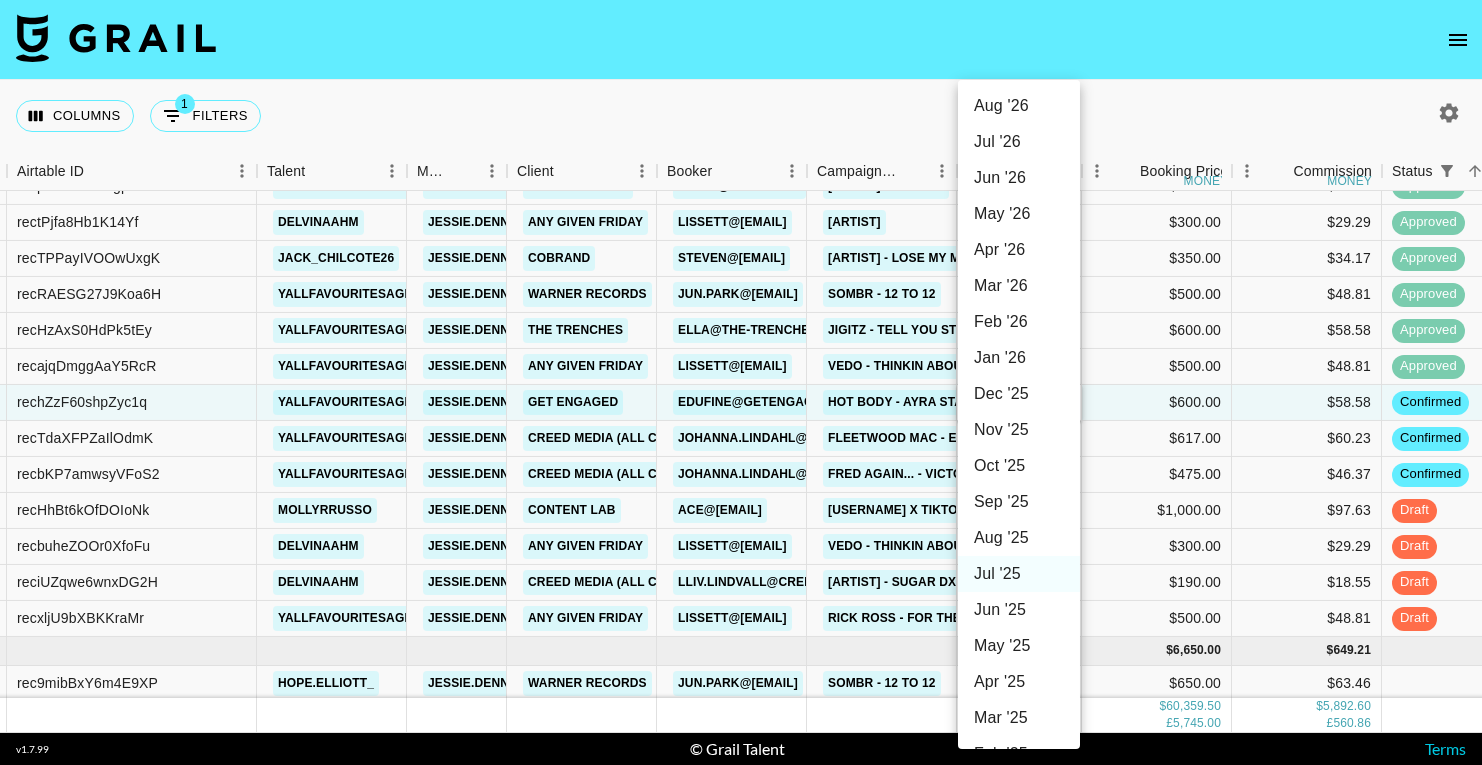 click on "Aug '25" at bounding box center [1019, 538] 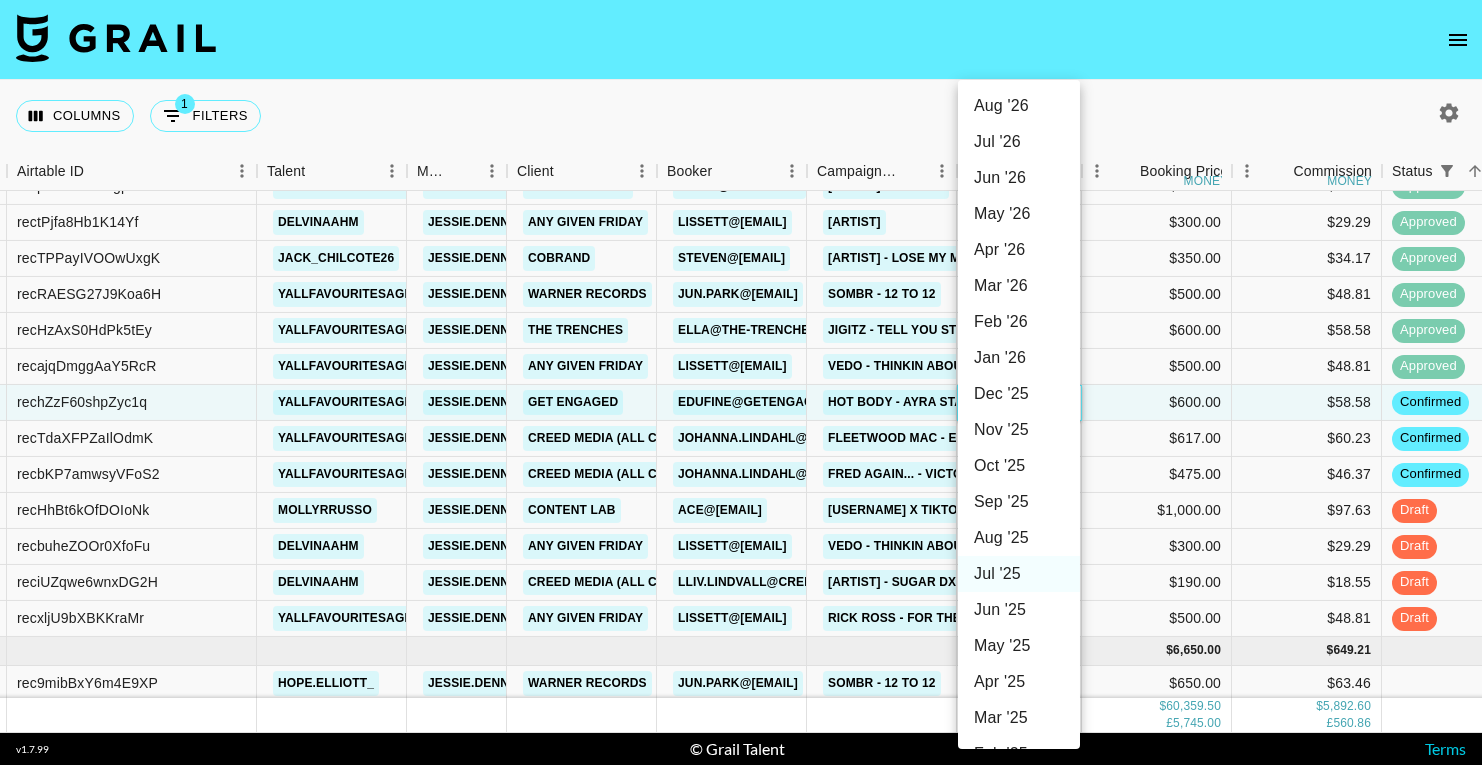 type on "Aug '25" 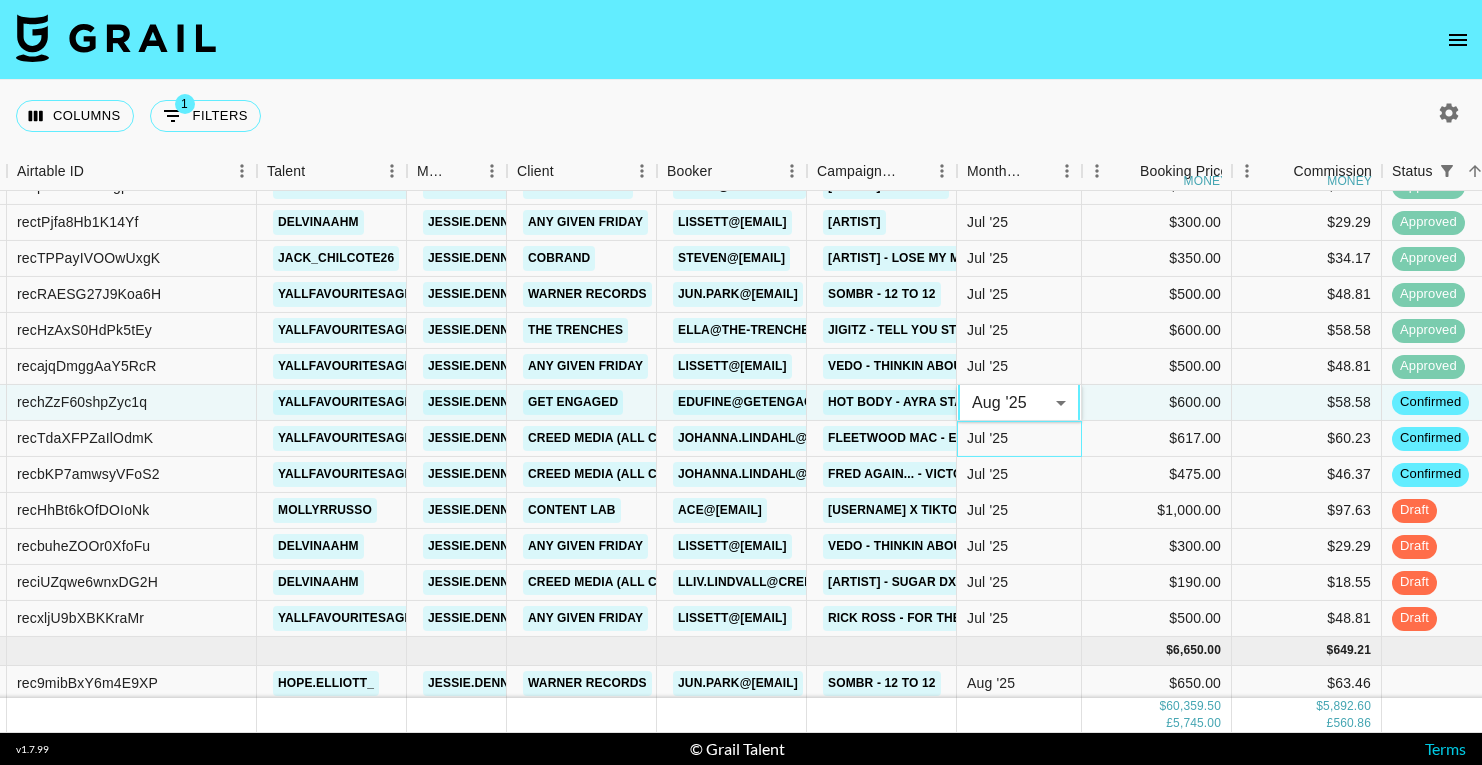click on "Jul '25" at bounding box center [987, 438] 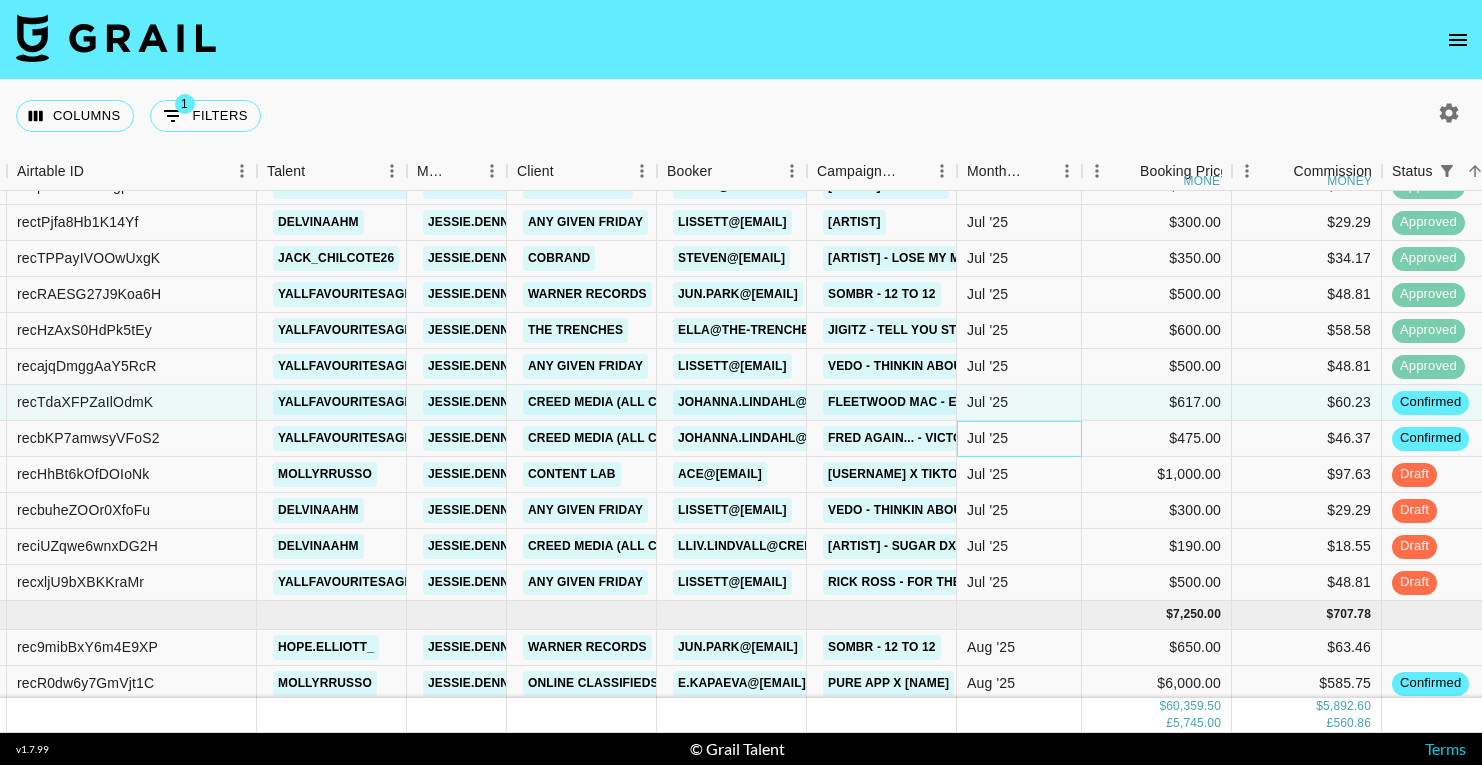 click on "Jul '25" at bounding box center [987, 438] 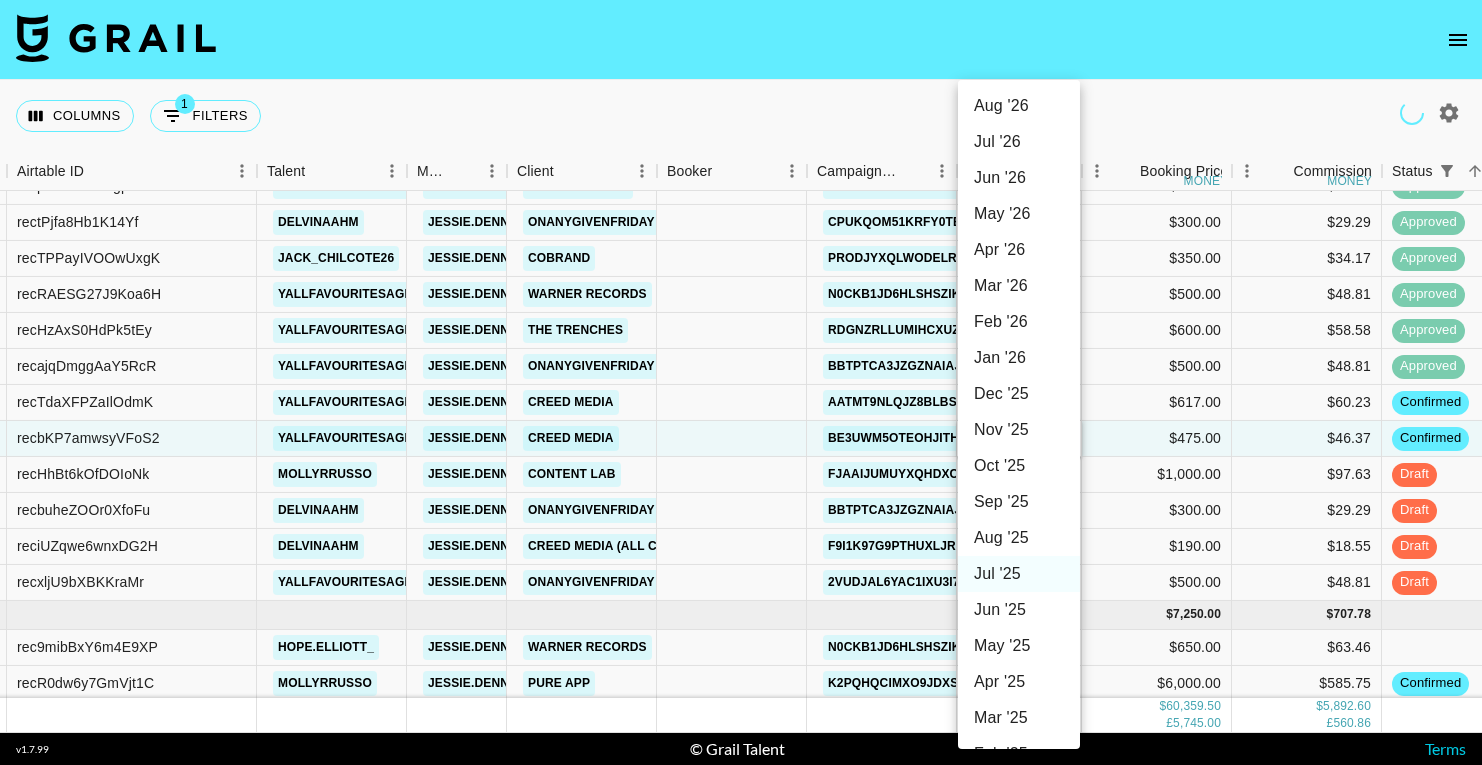 click on "Aug '25" at bounding box center (1019, 538) 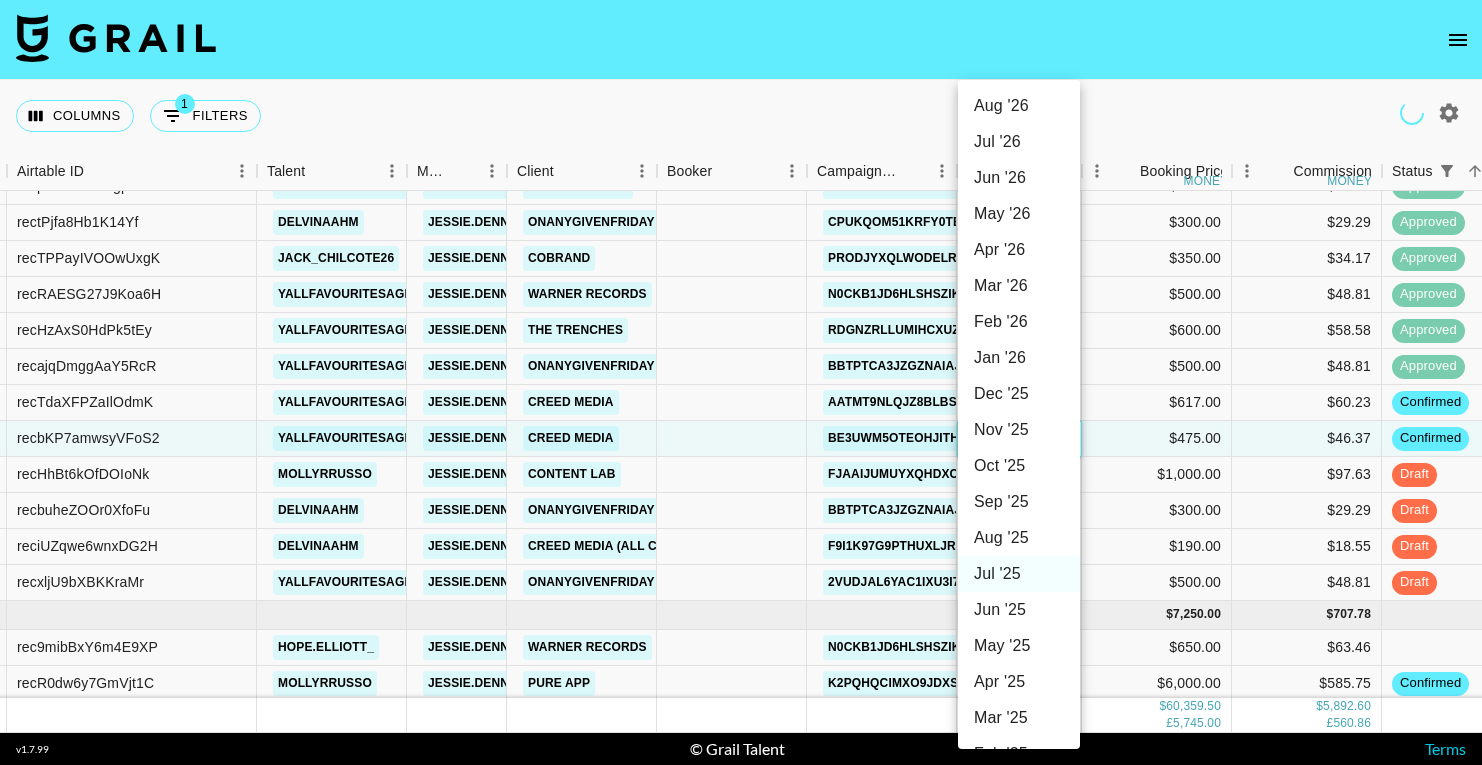 type on "Aug '25" 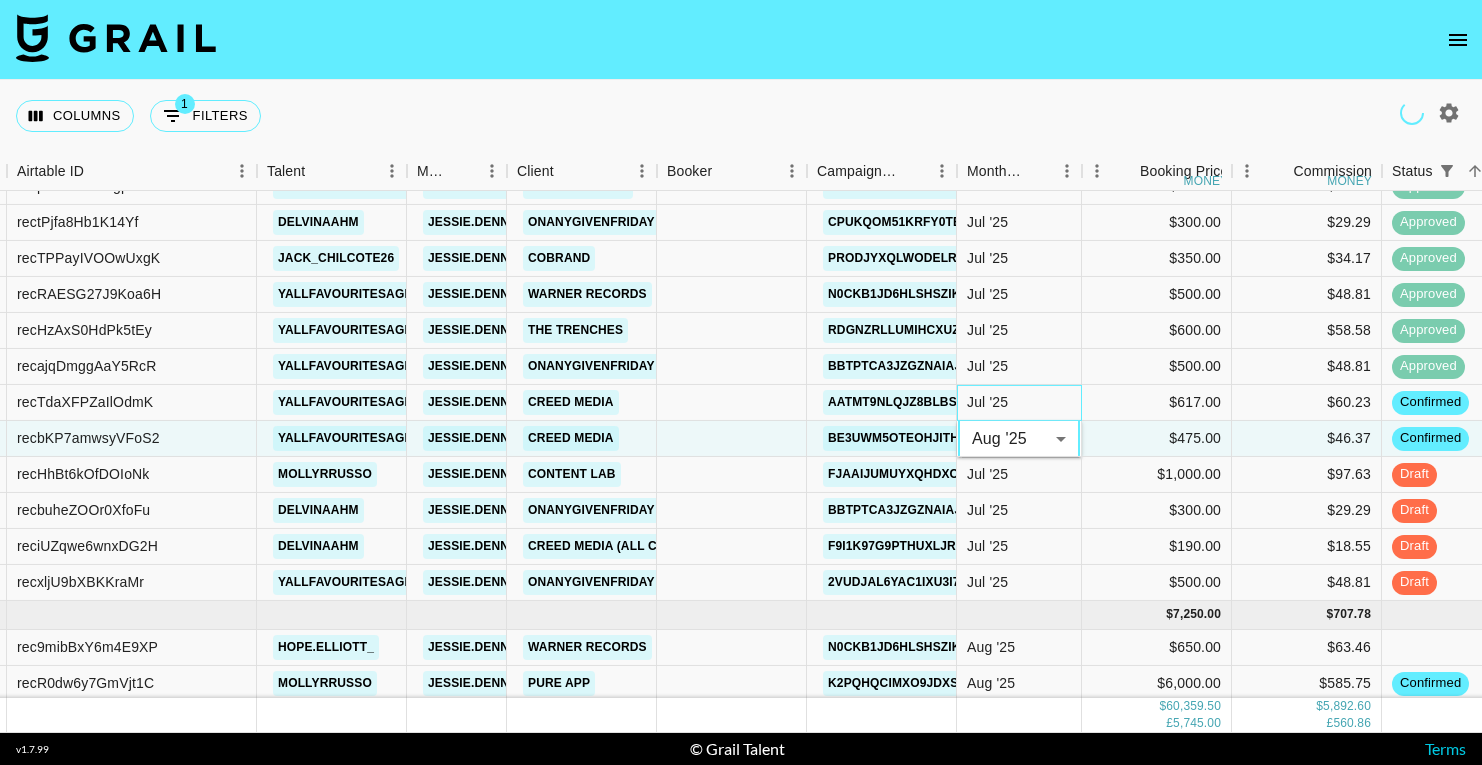 click on "Jul '25" at bounding box center [1019, 403] 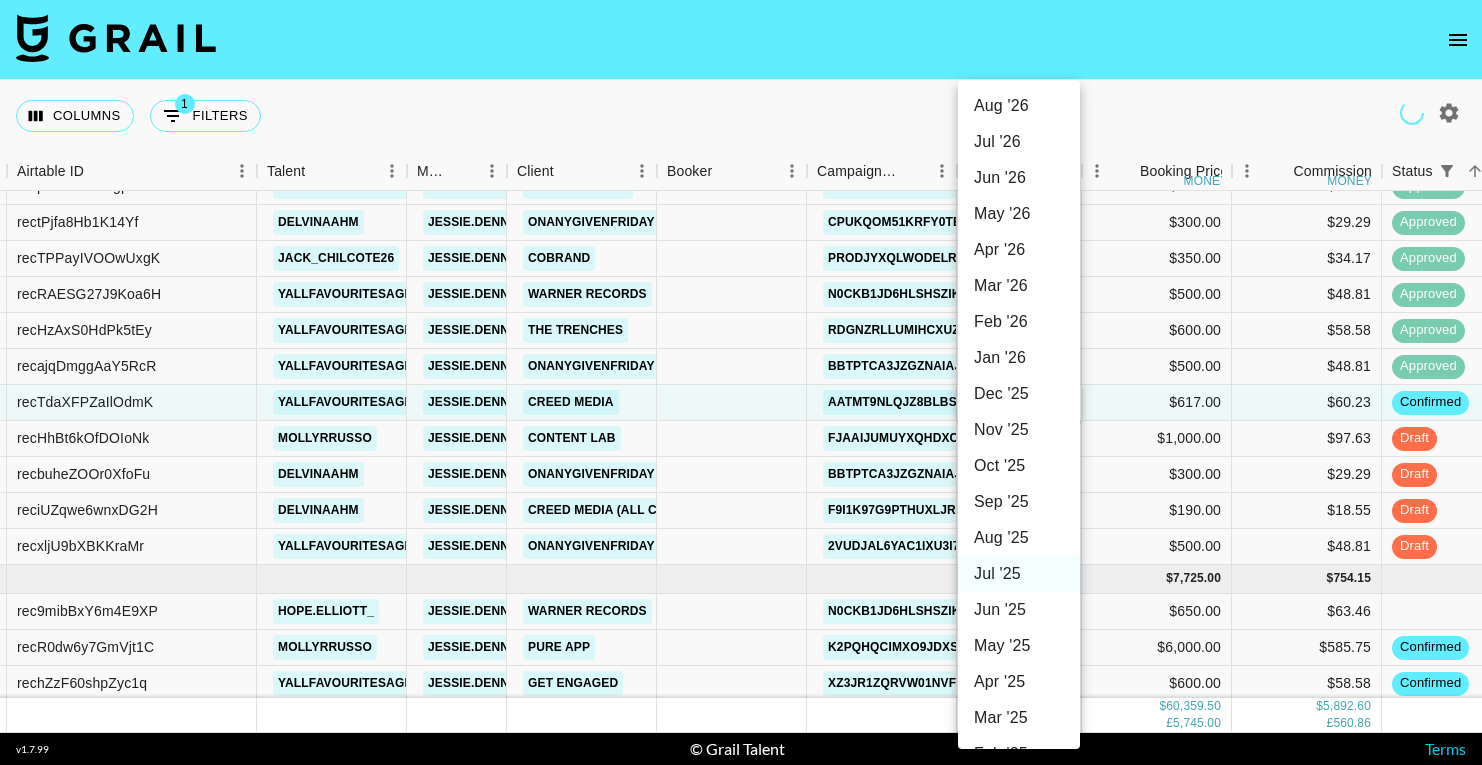 click on "Aug '25" at bounding box center [1019, 538] 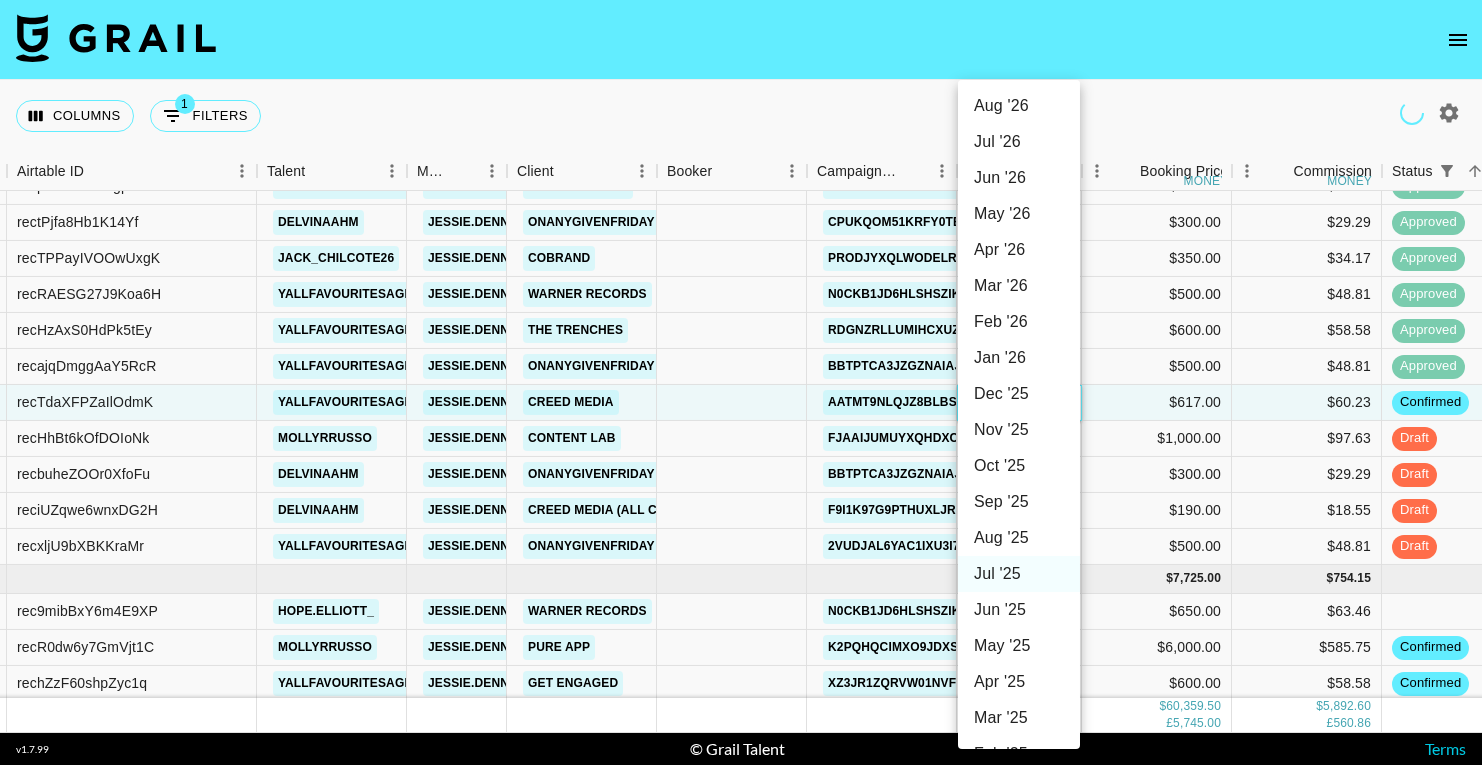type on "Aug '25" 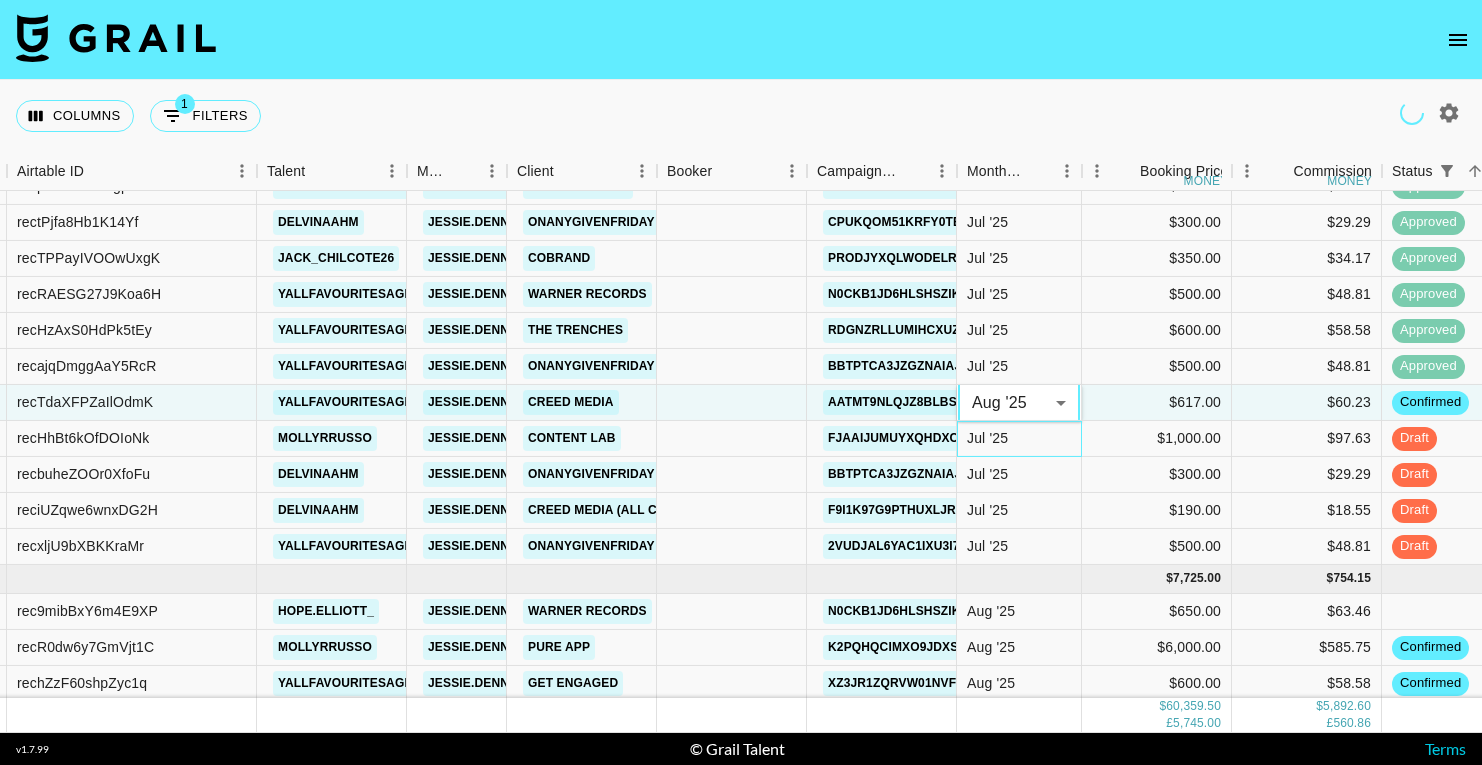 click on "Jul '25" at bounding box center (1019, 439) 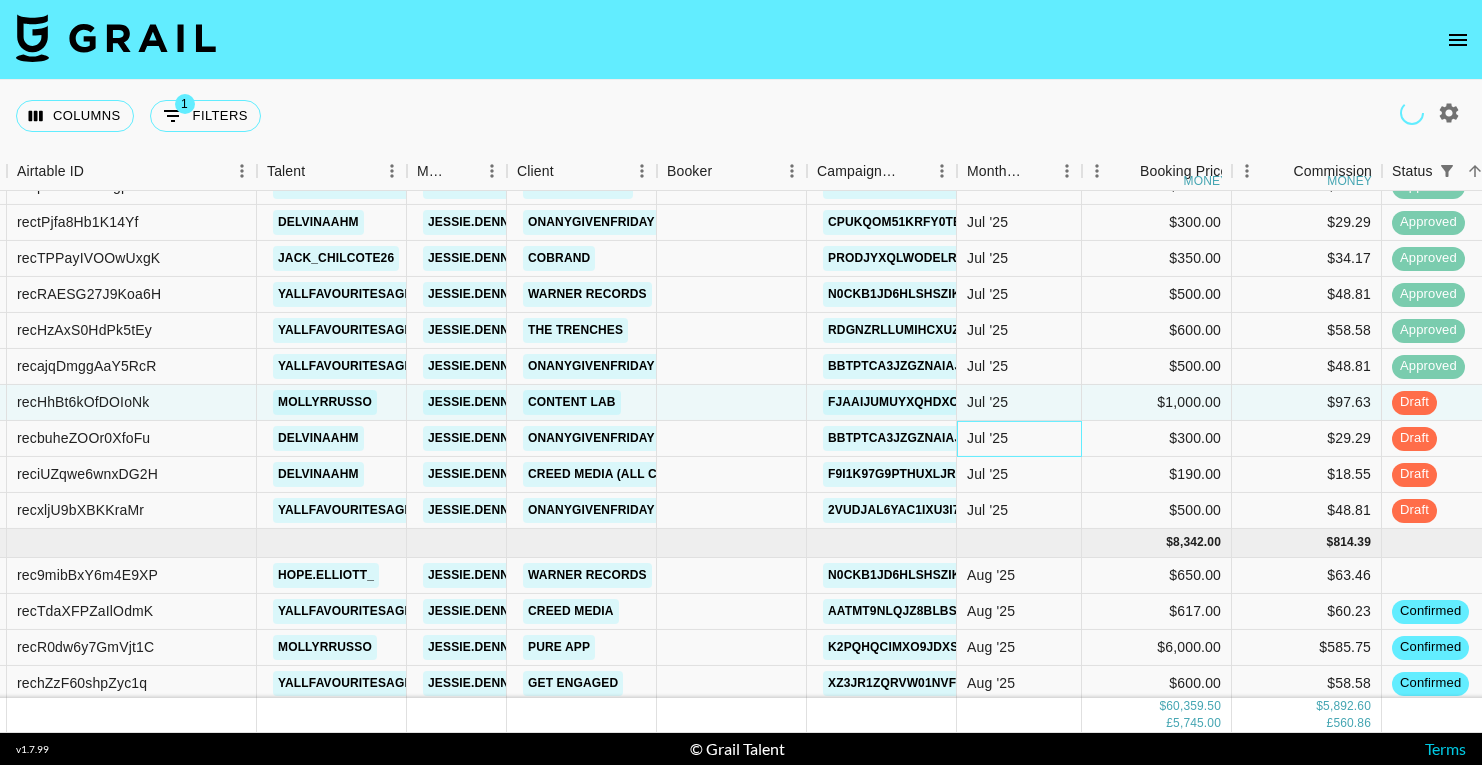 click on "Jul '25" at bounding box center (1019, 439) 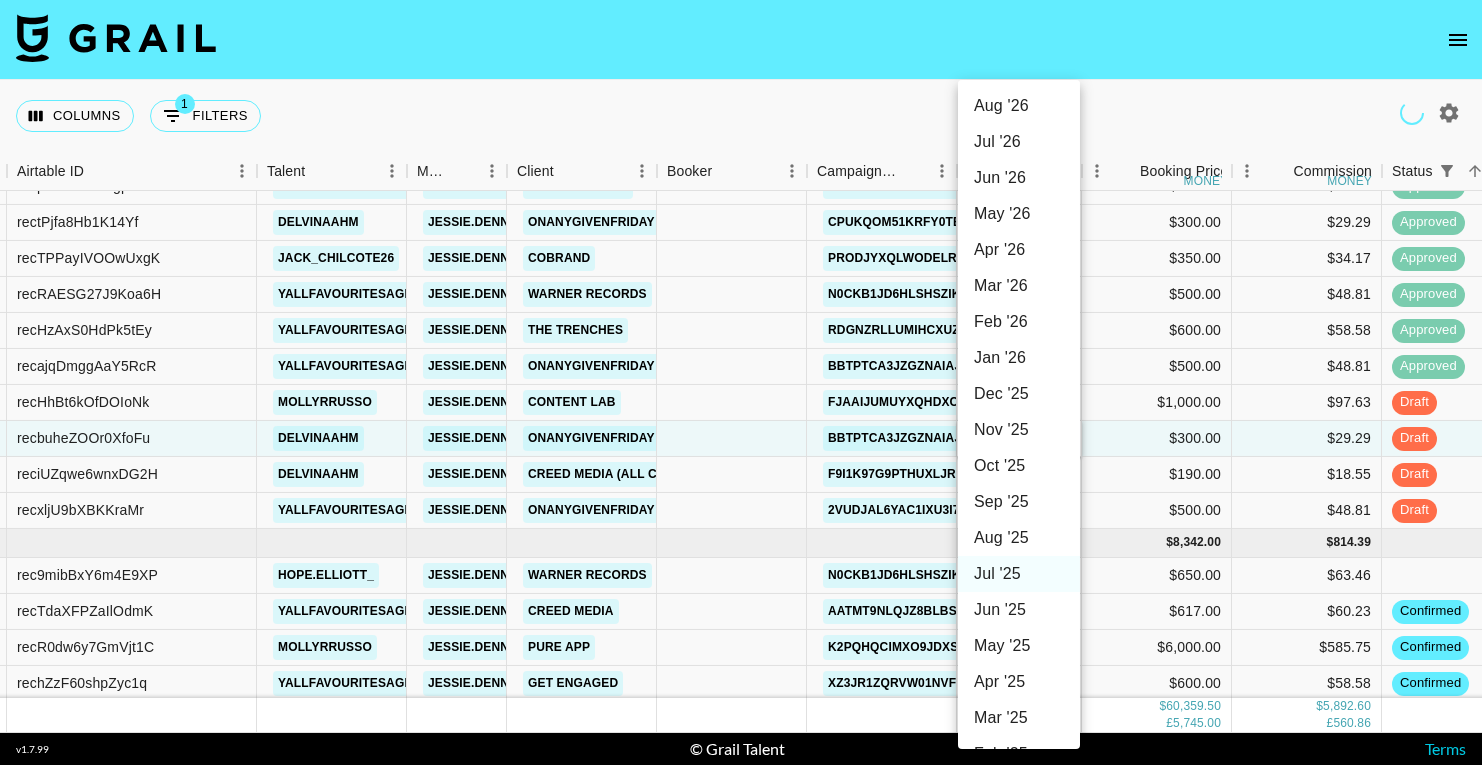 click on "Aug '25" at bounding box center (1019, 538) 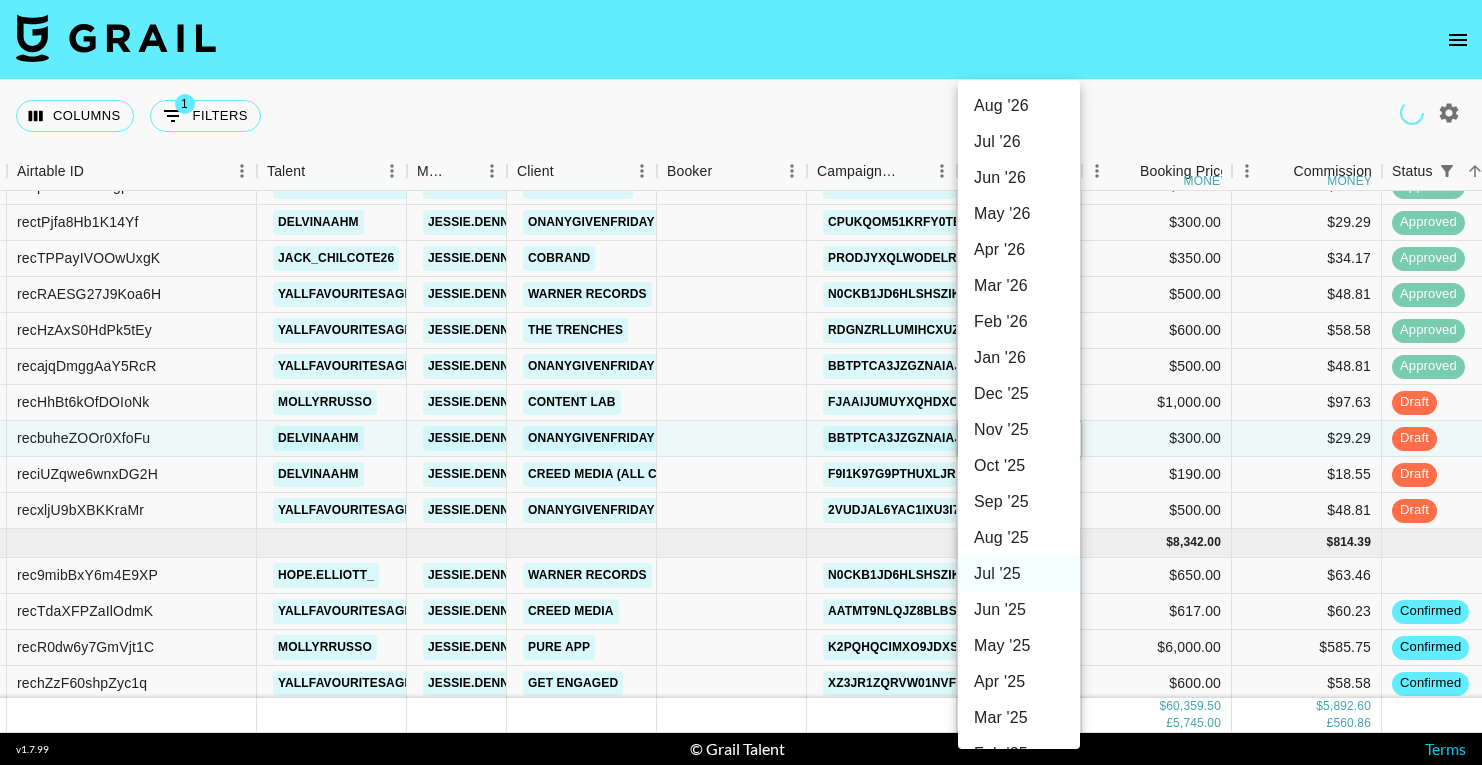 type on "Aug '25" 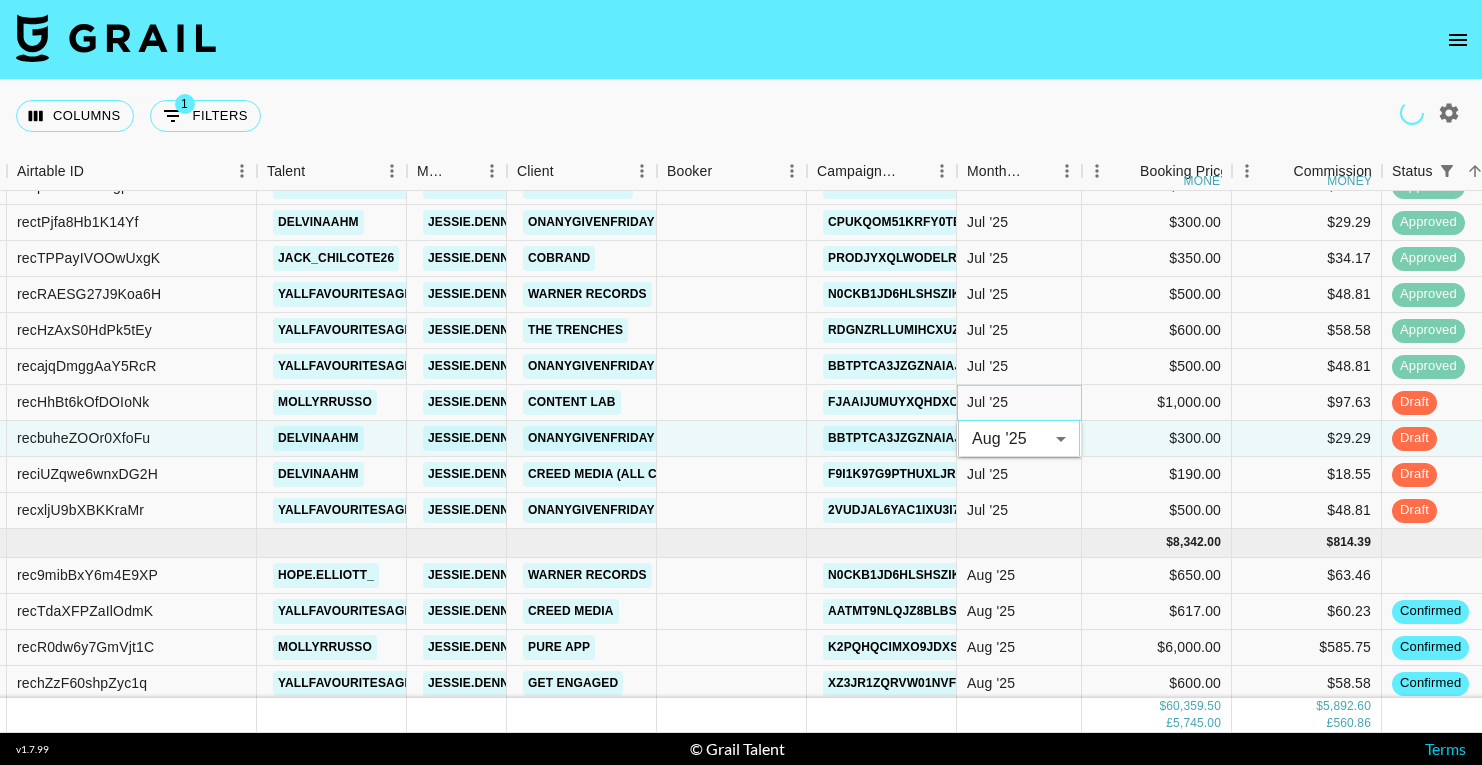click on "Jul '25" at bounding box center (1019, 403) 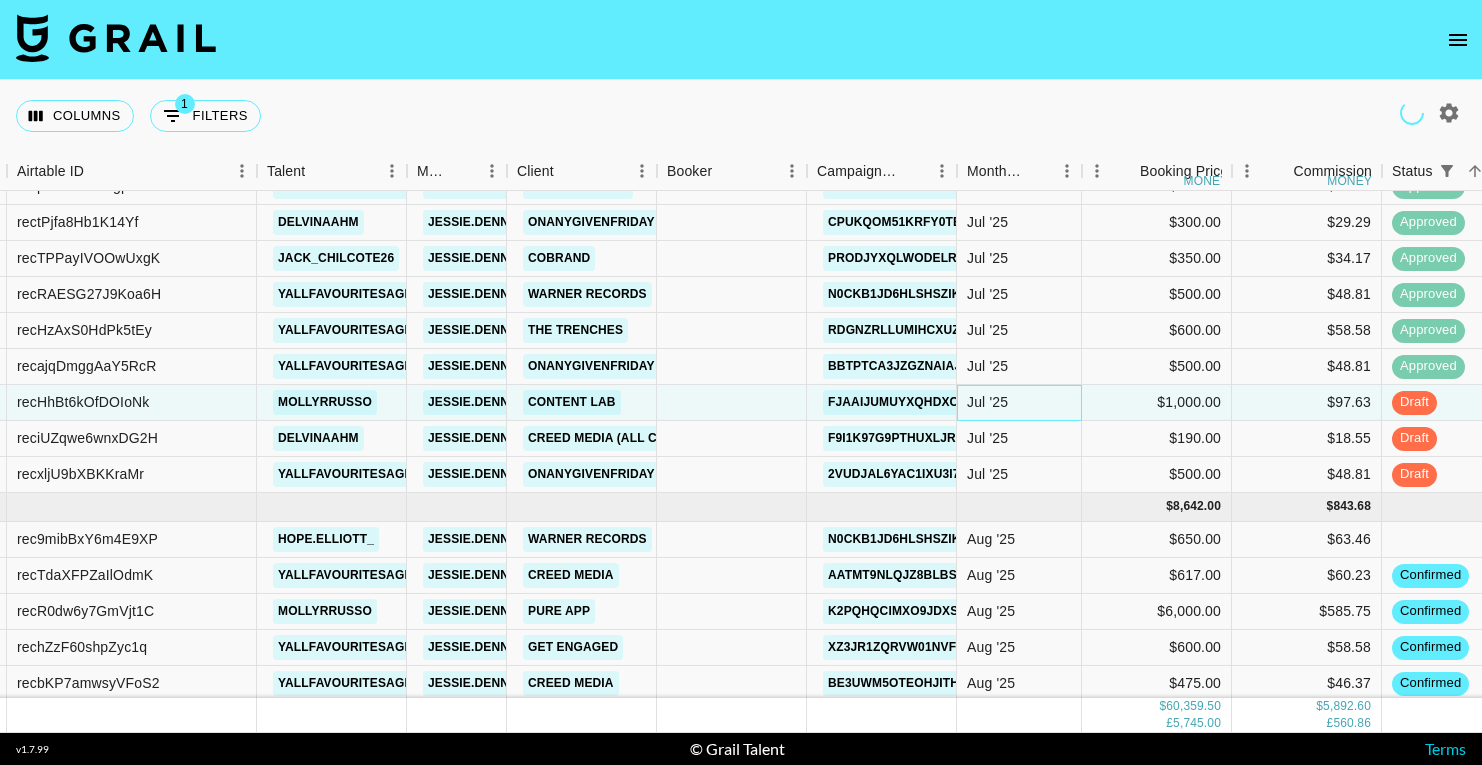 click on "Jul '25" at bounding box center [987, 402] 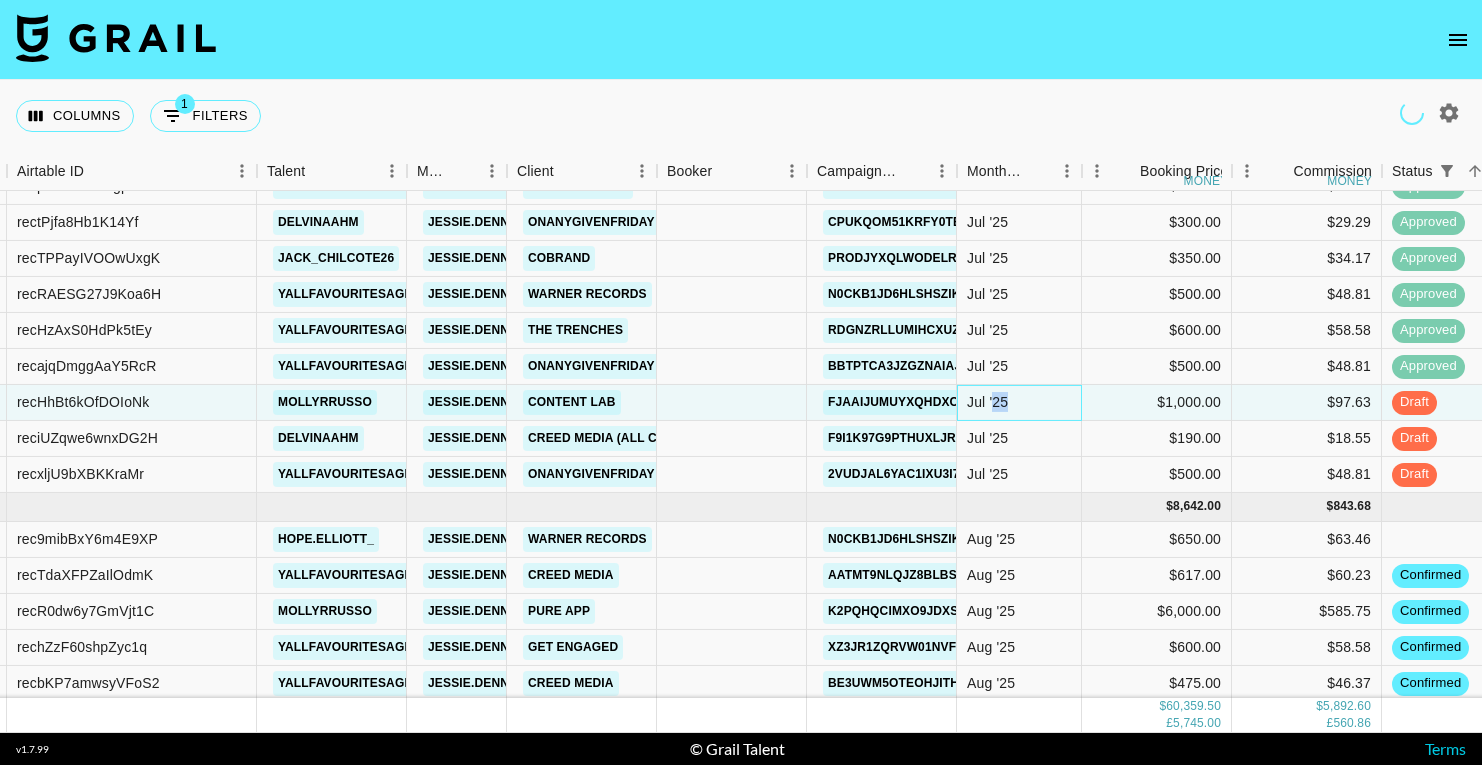 click on "Jul '25" at bounding box center [987, 402] 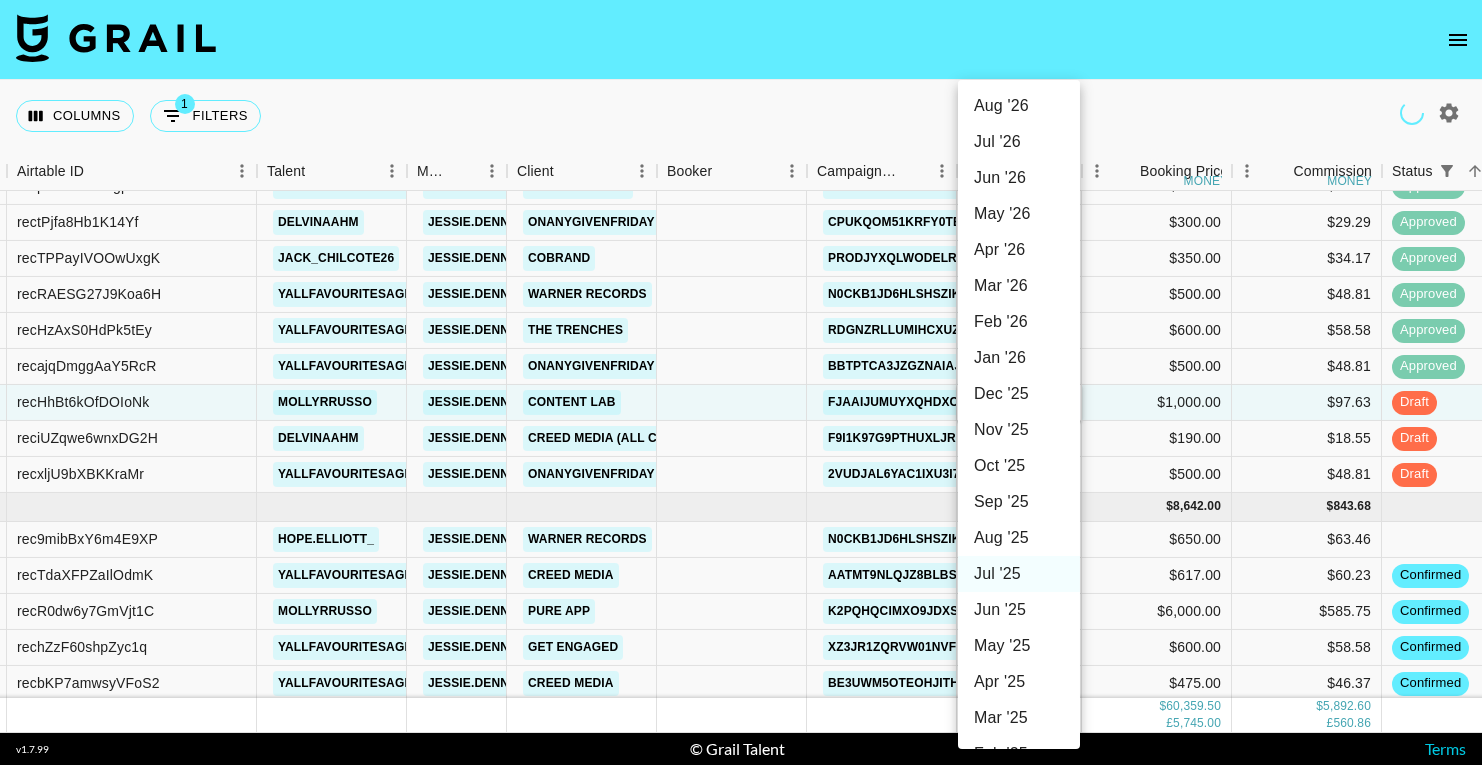 click on "Aug '25" at bounding box center [1019, 538] 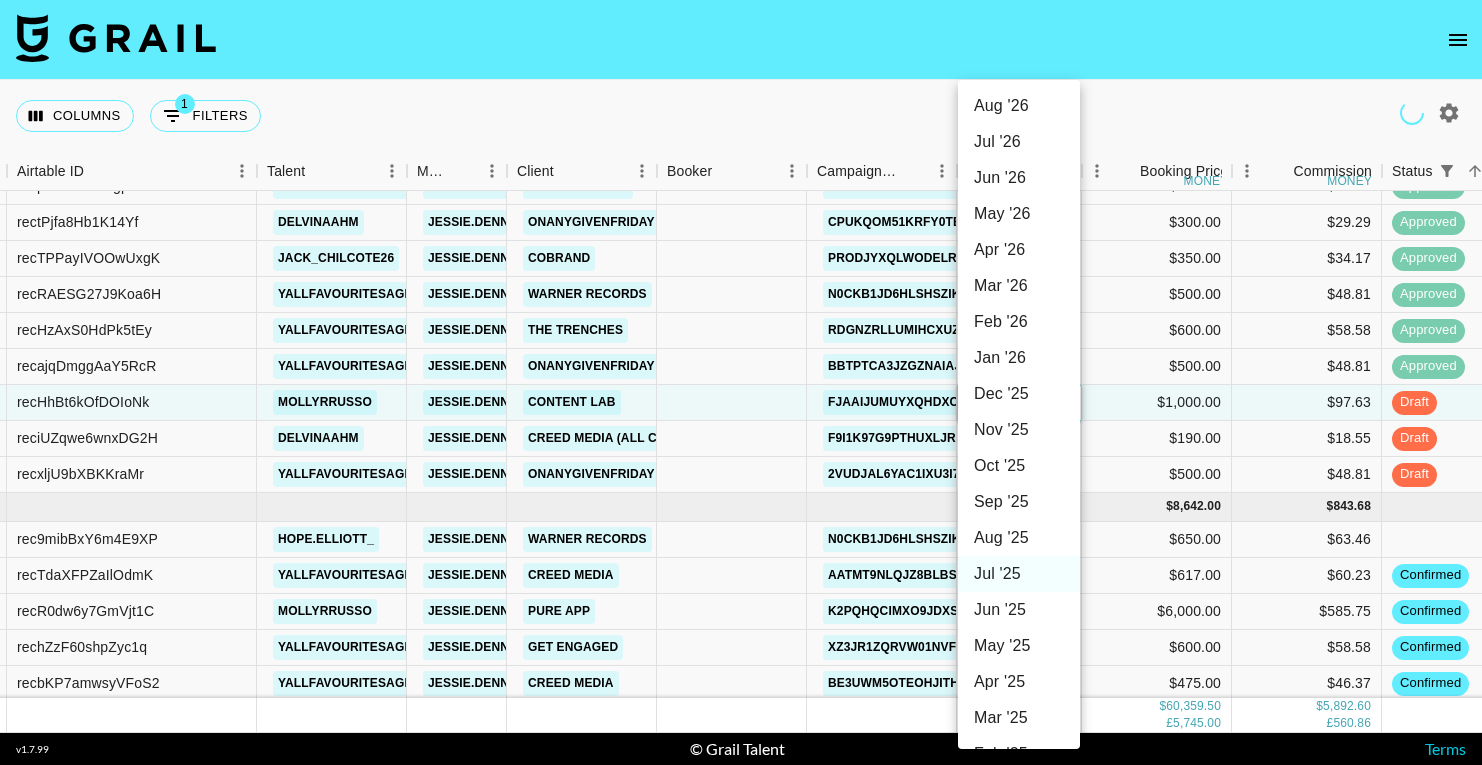 type on "Aug '25" 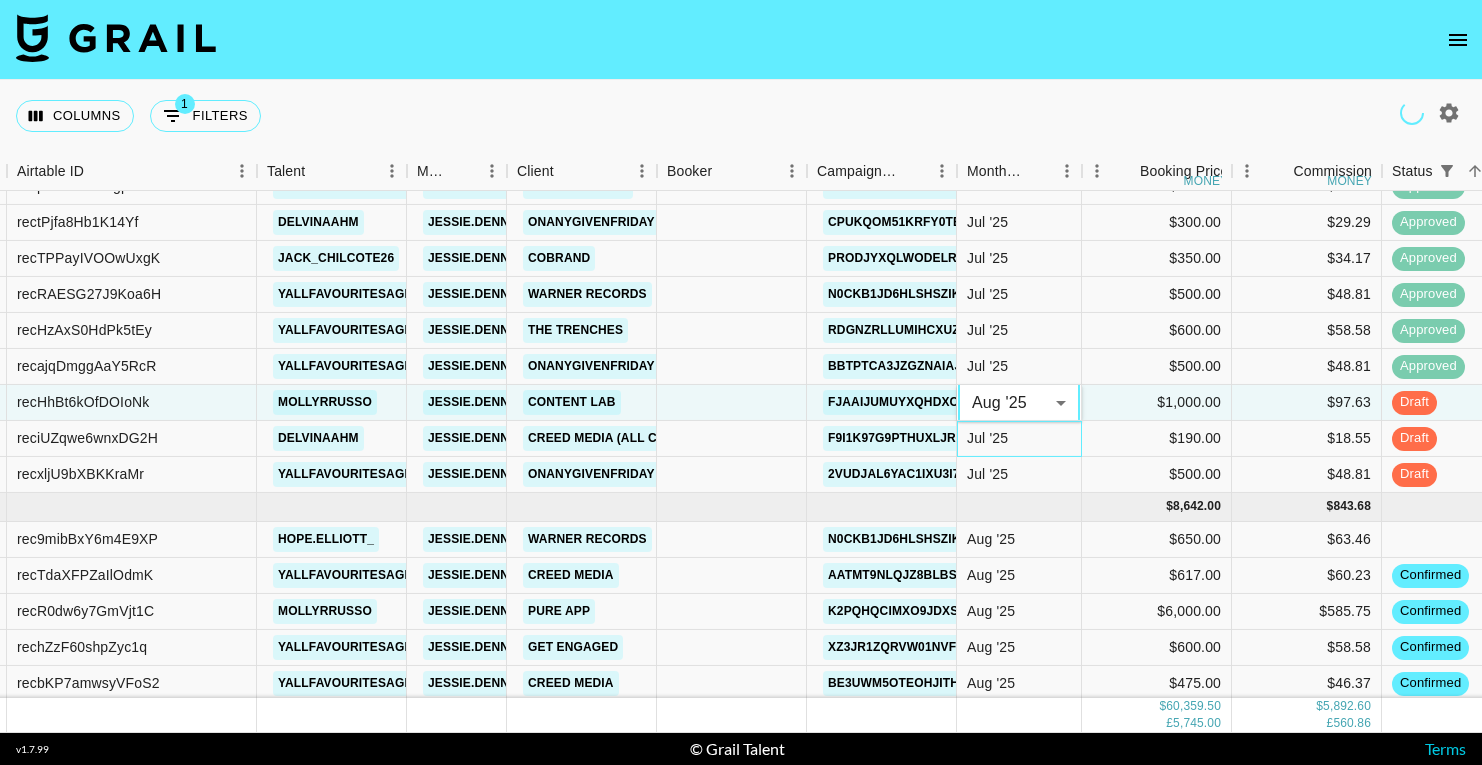click on "Jul '25" at bounding box center [1019, 439] 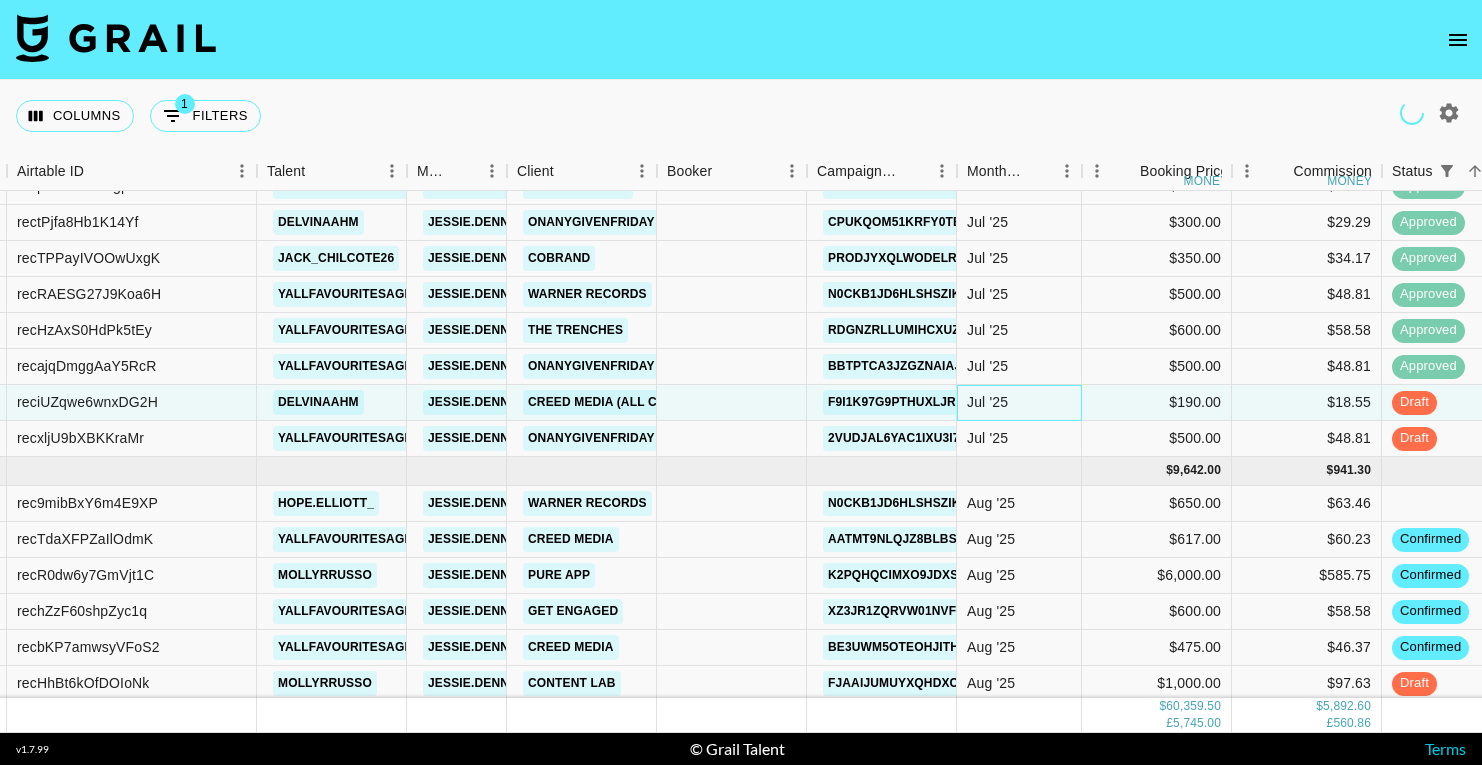 click on "Jul '25" at bounding box center (987, 402) 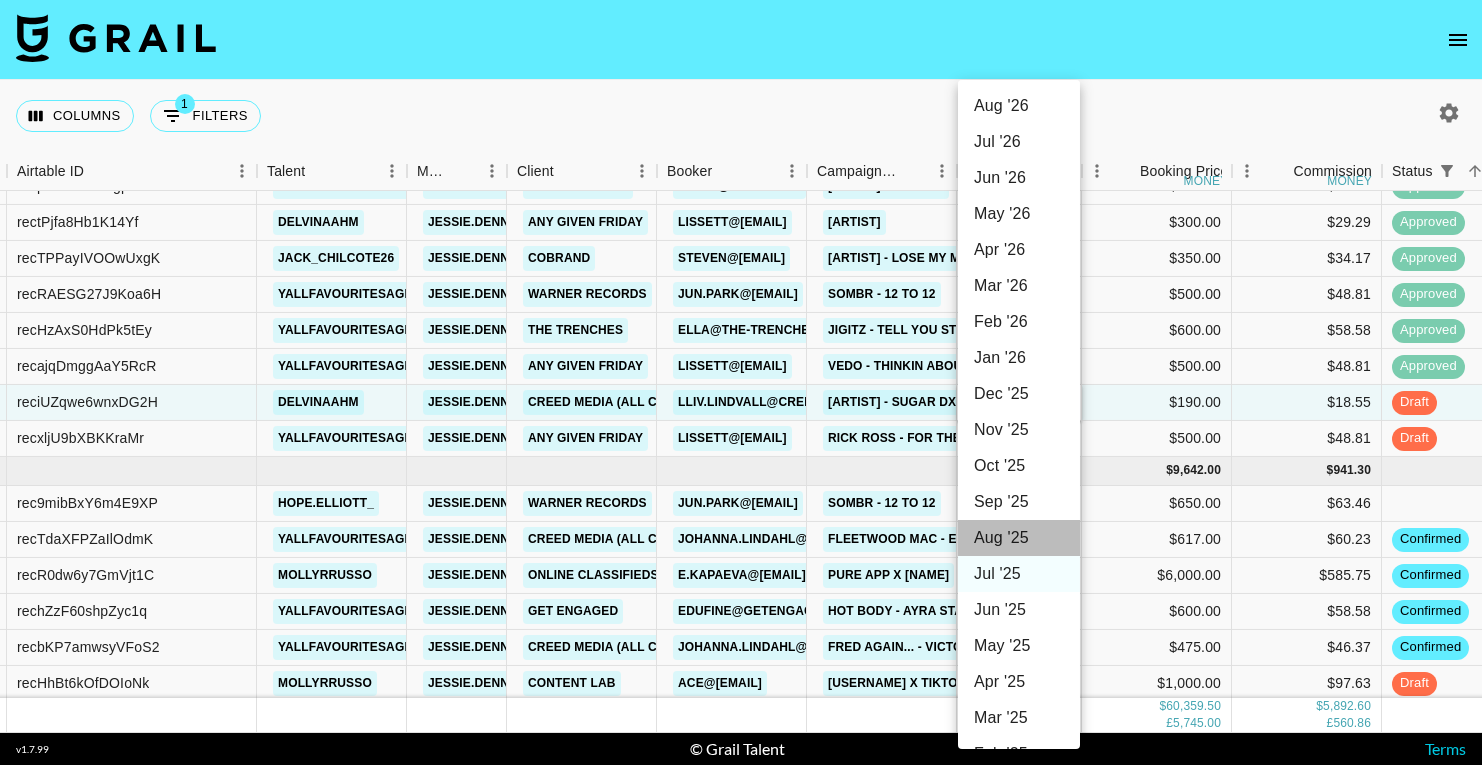 click on "Aug '25" at bounding box center [1019, 538] 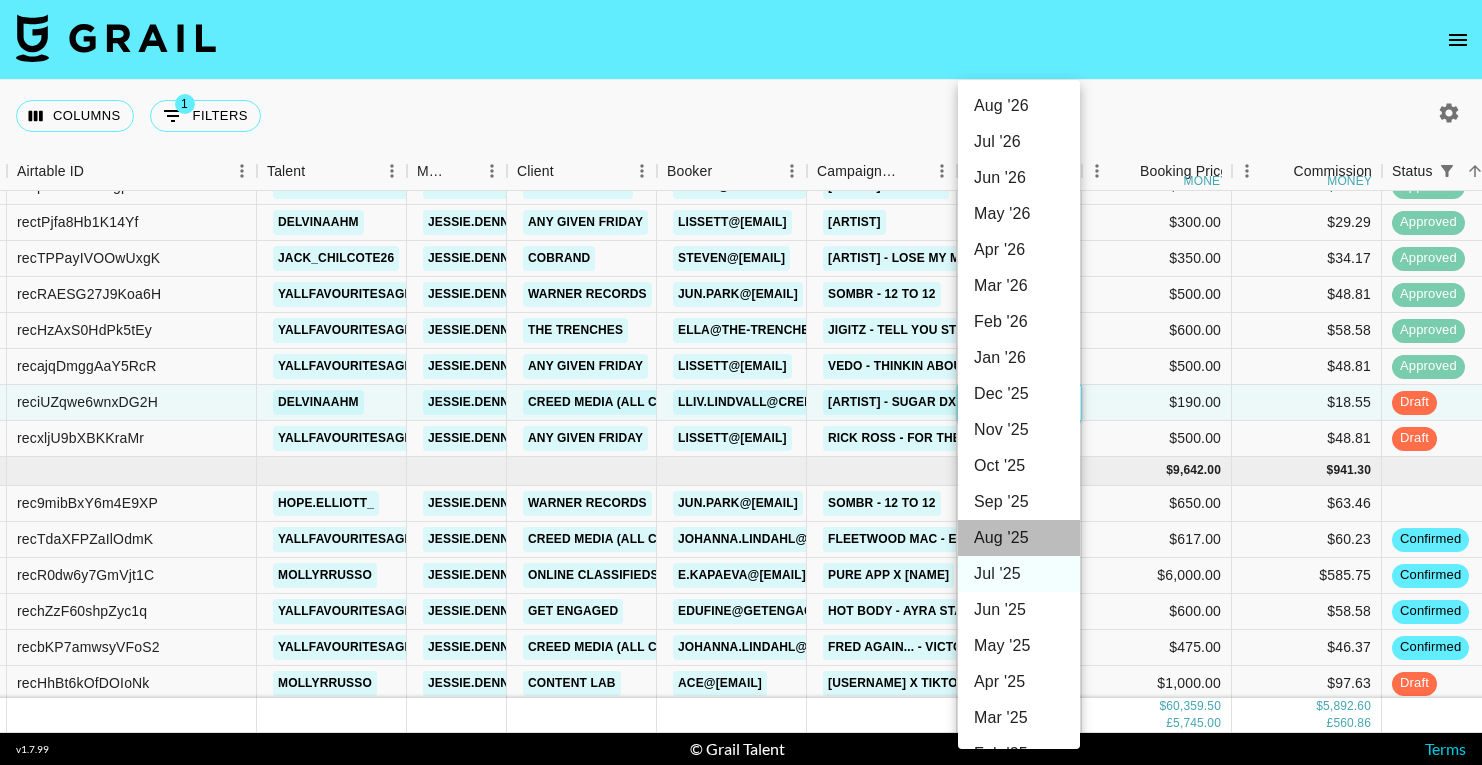 type on "Aug '25" 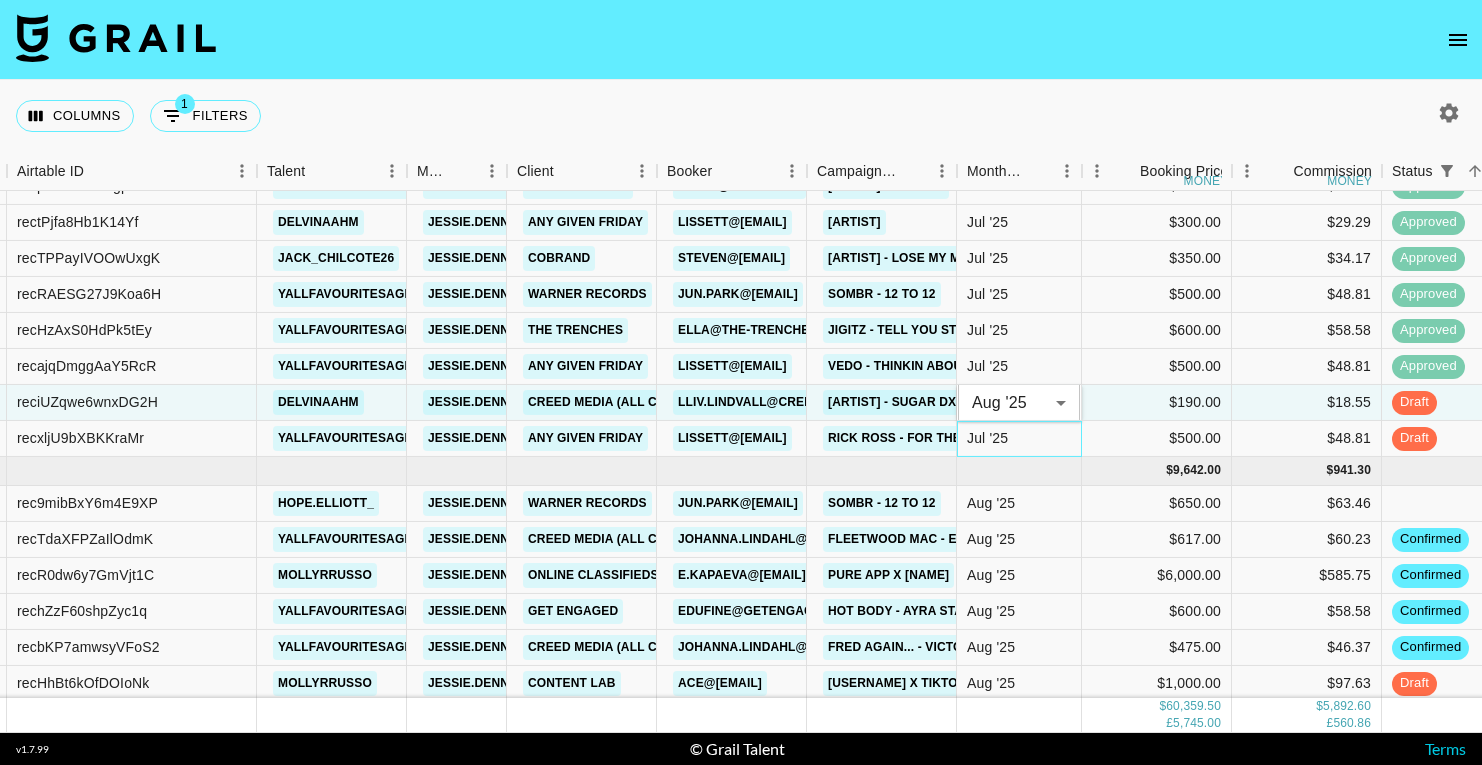 click on "Jul '25" at bounding box center (1019, 439) 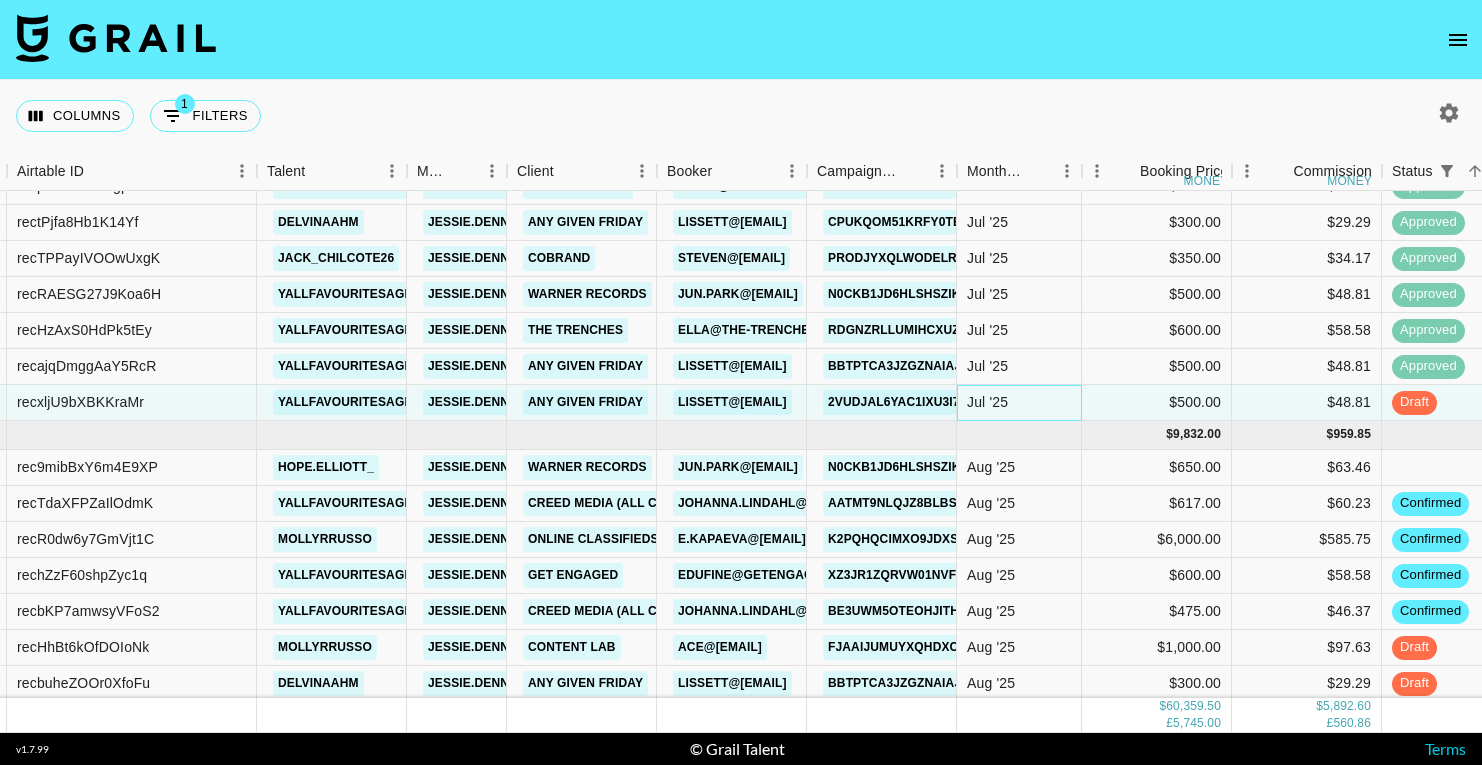 click on "Jul '25" at bounding box center [1019, 403] 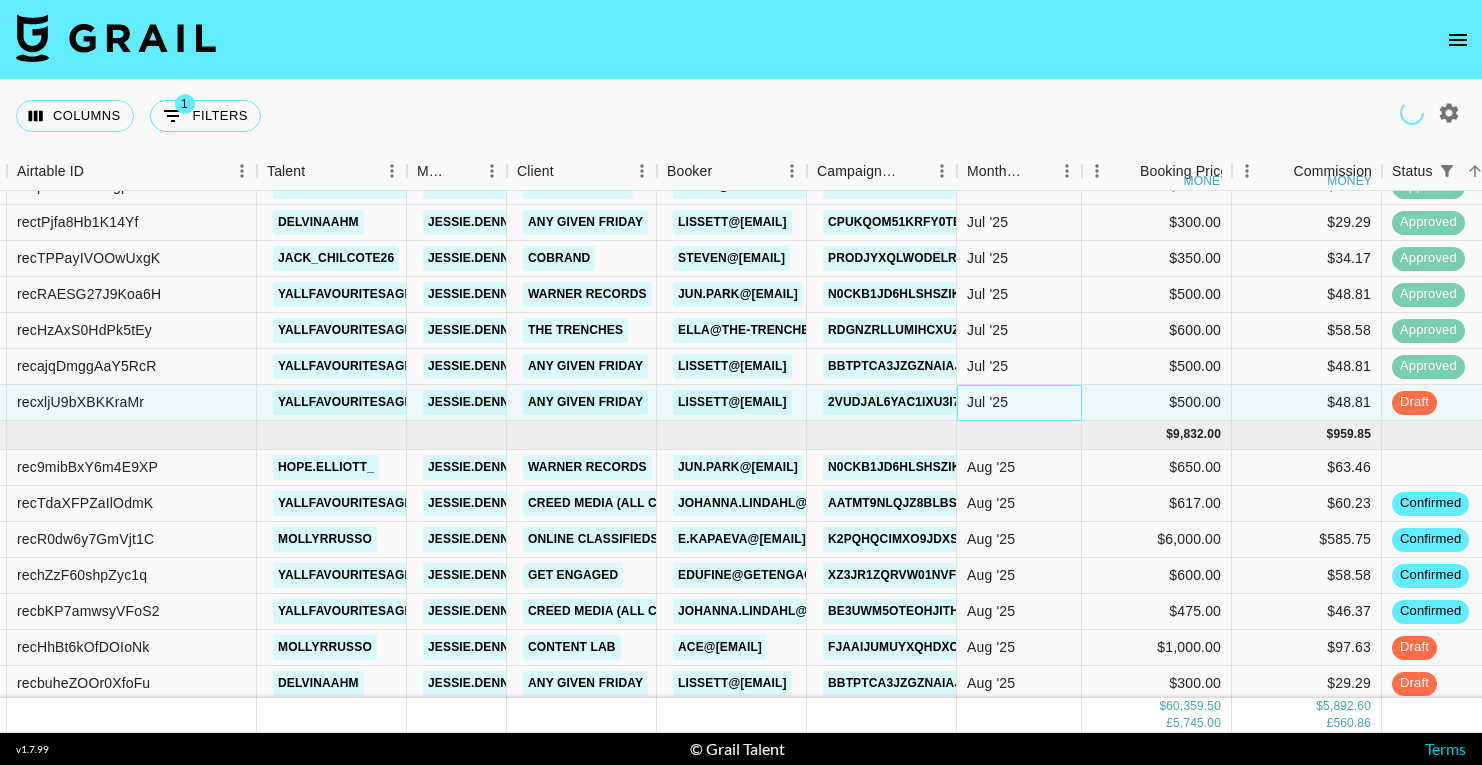 click on "Jul '25" at bounding box center [1019, 403] 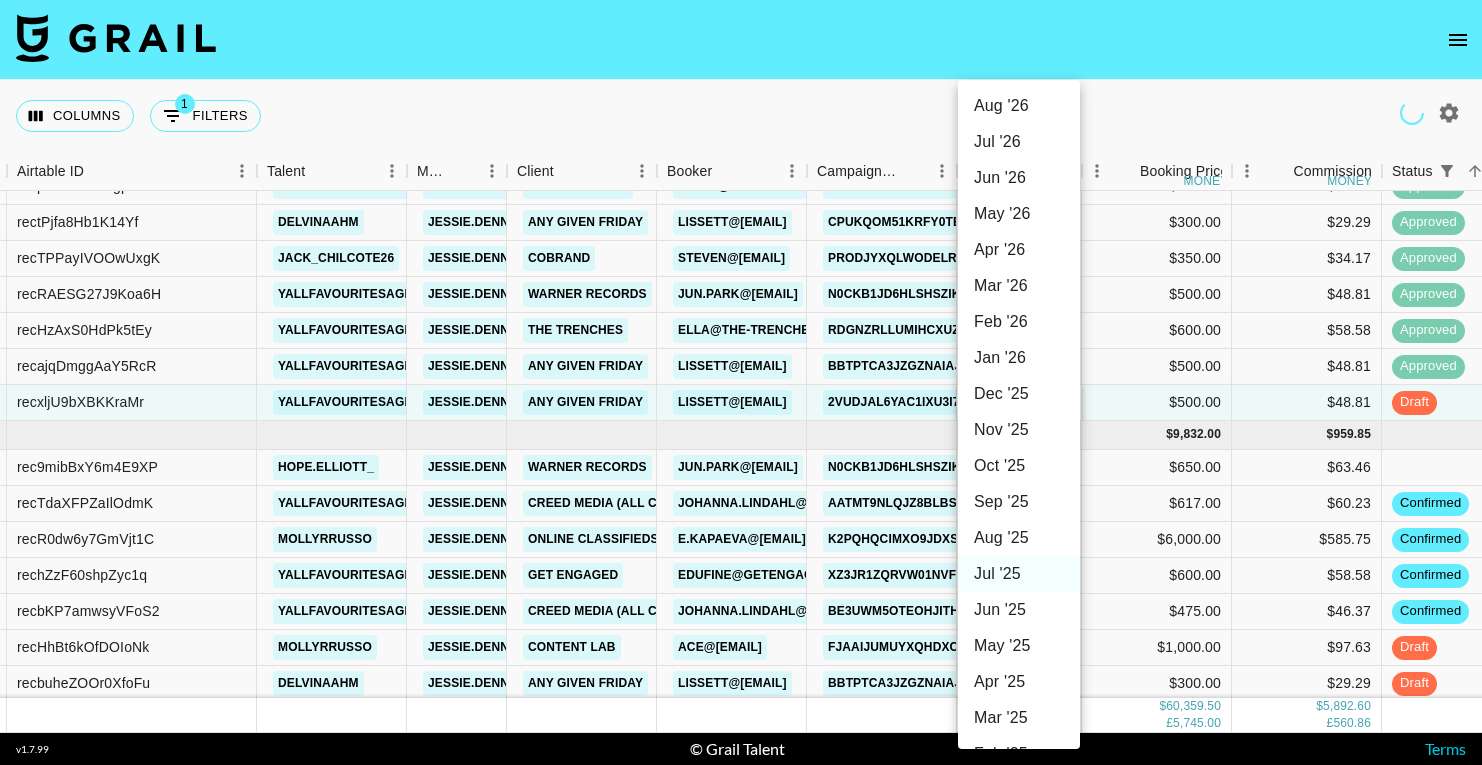 click on "Aug '25" at bounding box center [1019, 538] 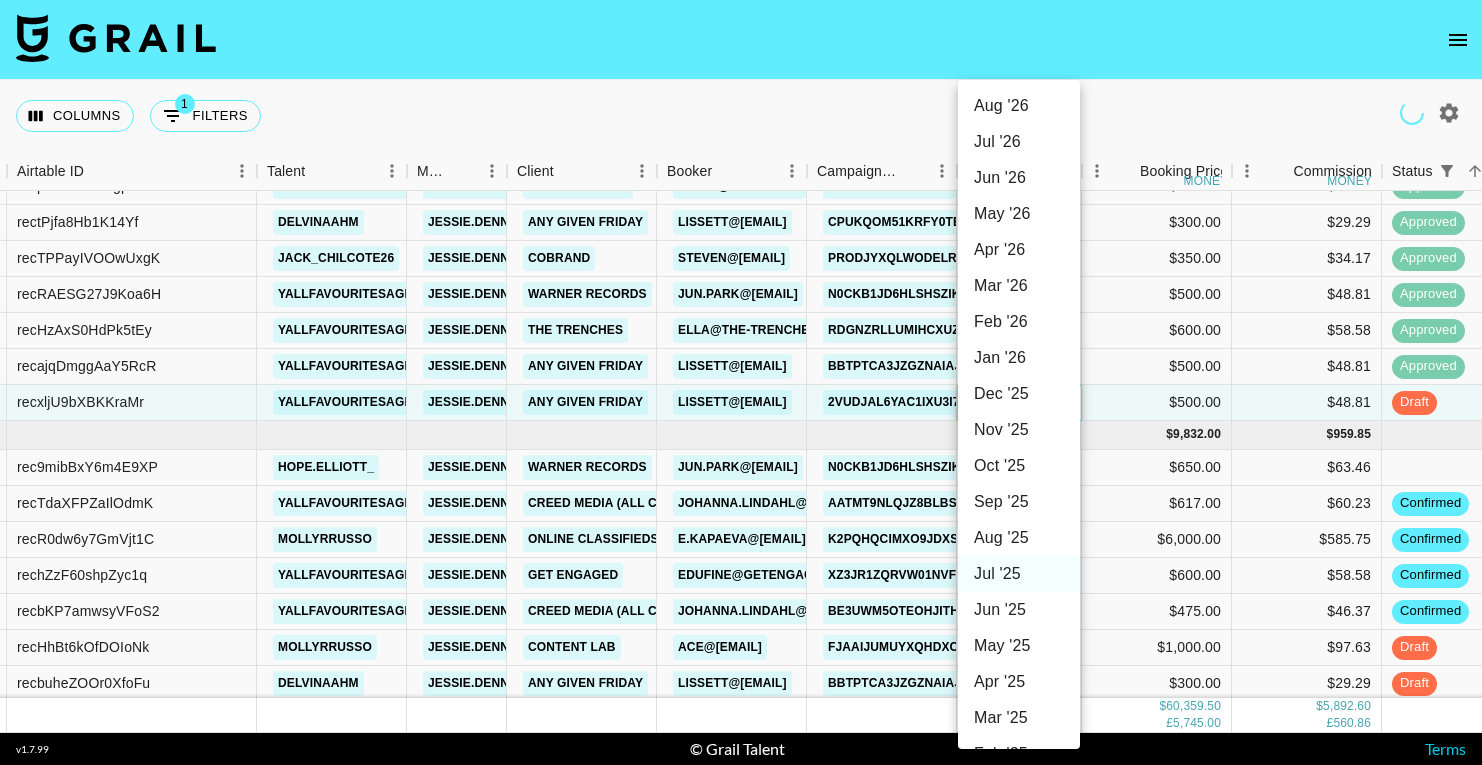 type on "Aug '25" 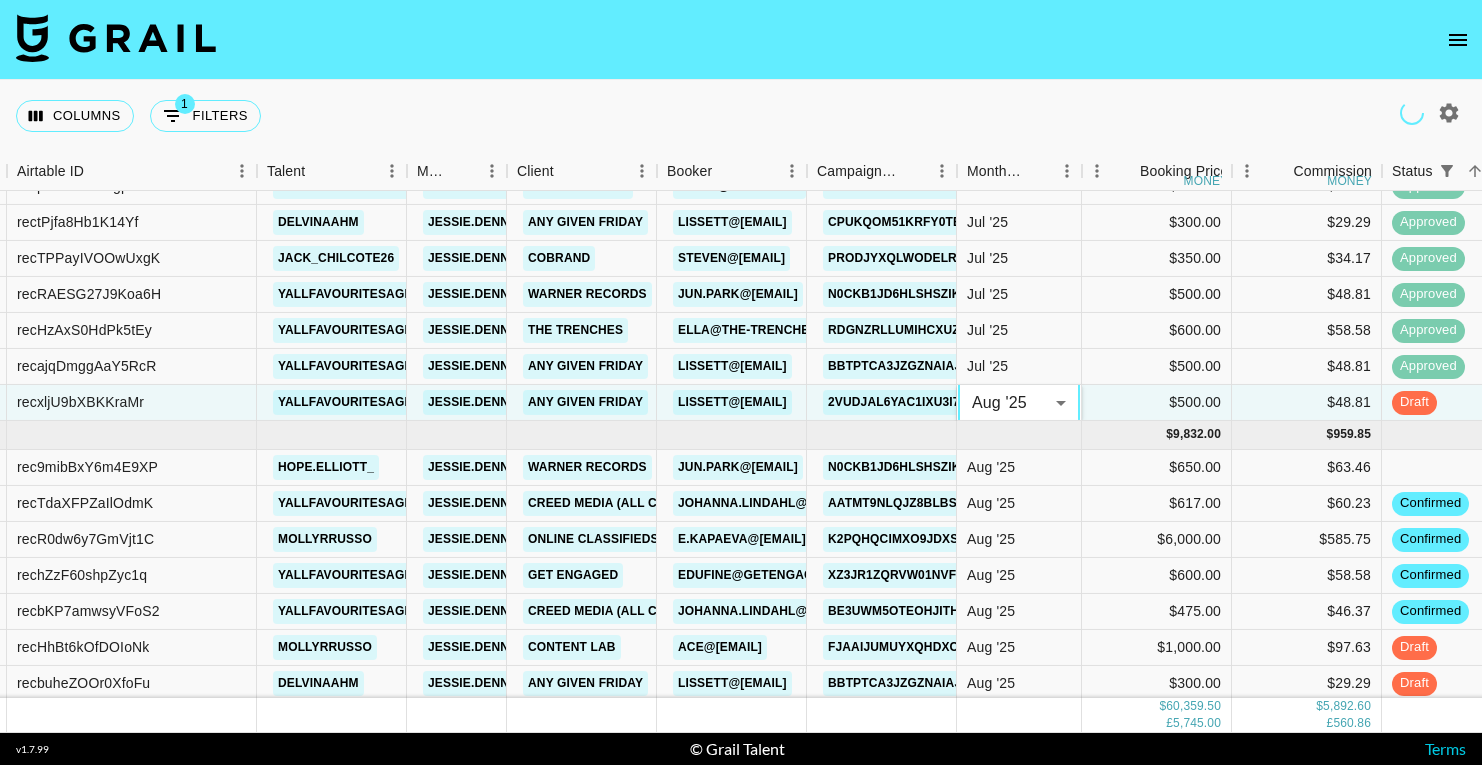 click on "Columns 1 Filters + Booking" at bounding box center [741, 116] 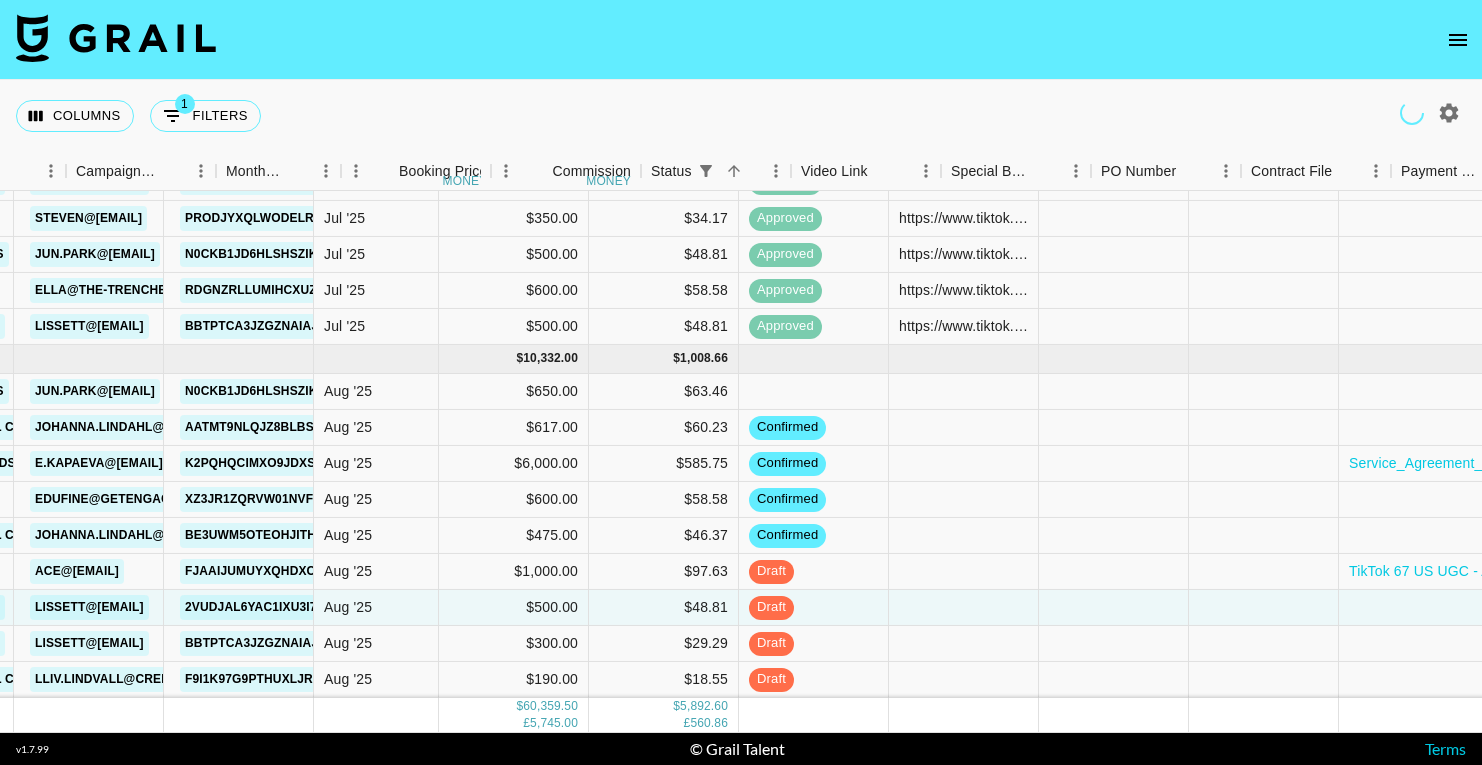 scroll, scrollTop: 1961, scrollLeft: 1338, axis: both 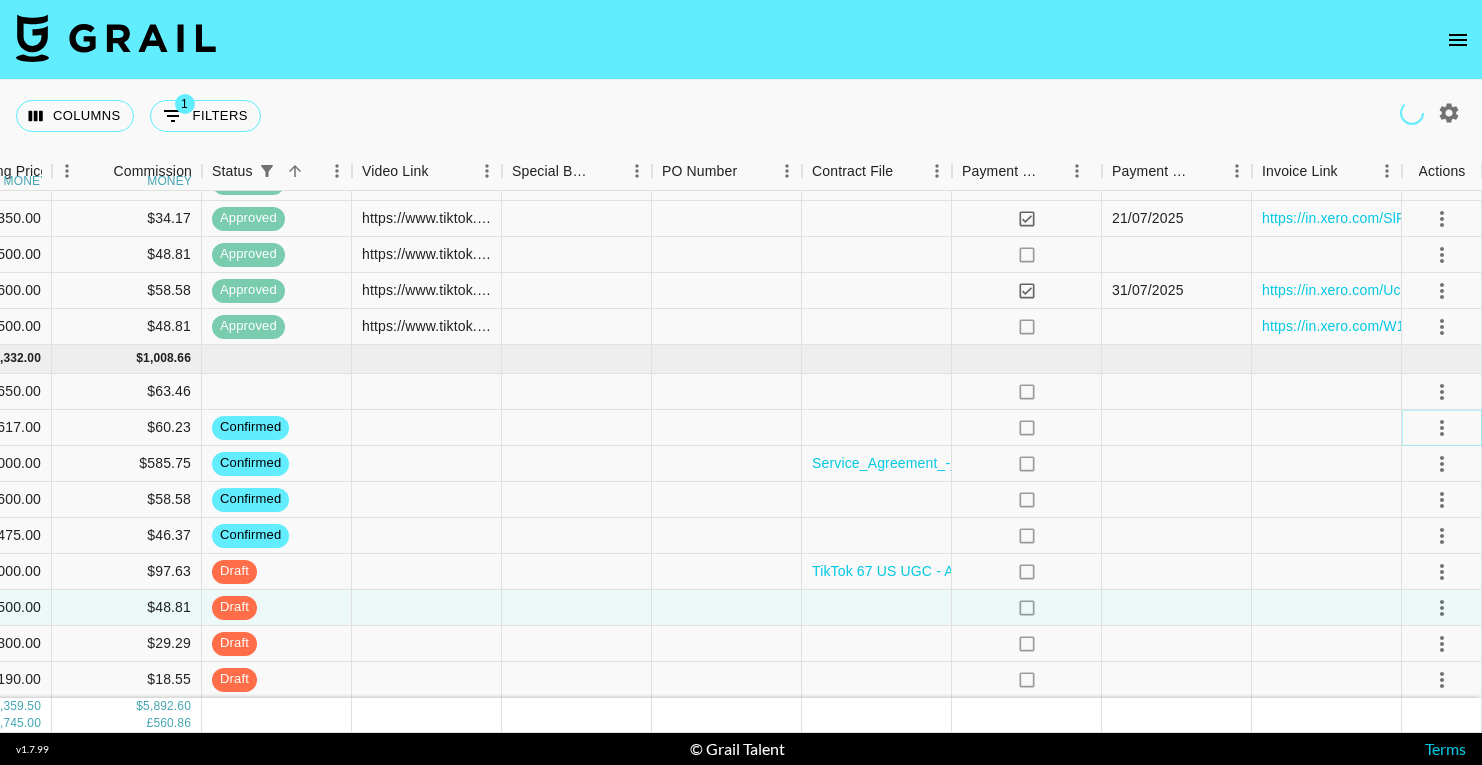 click 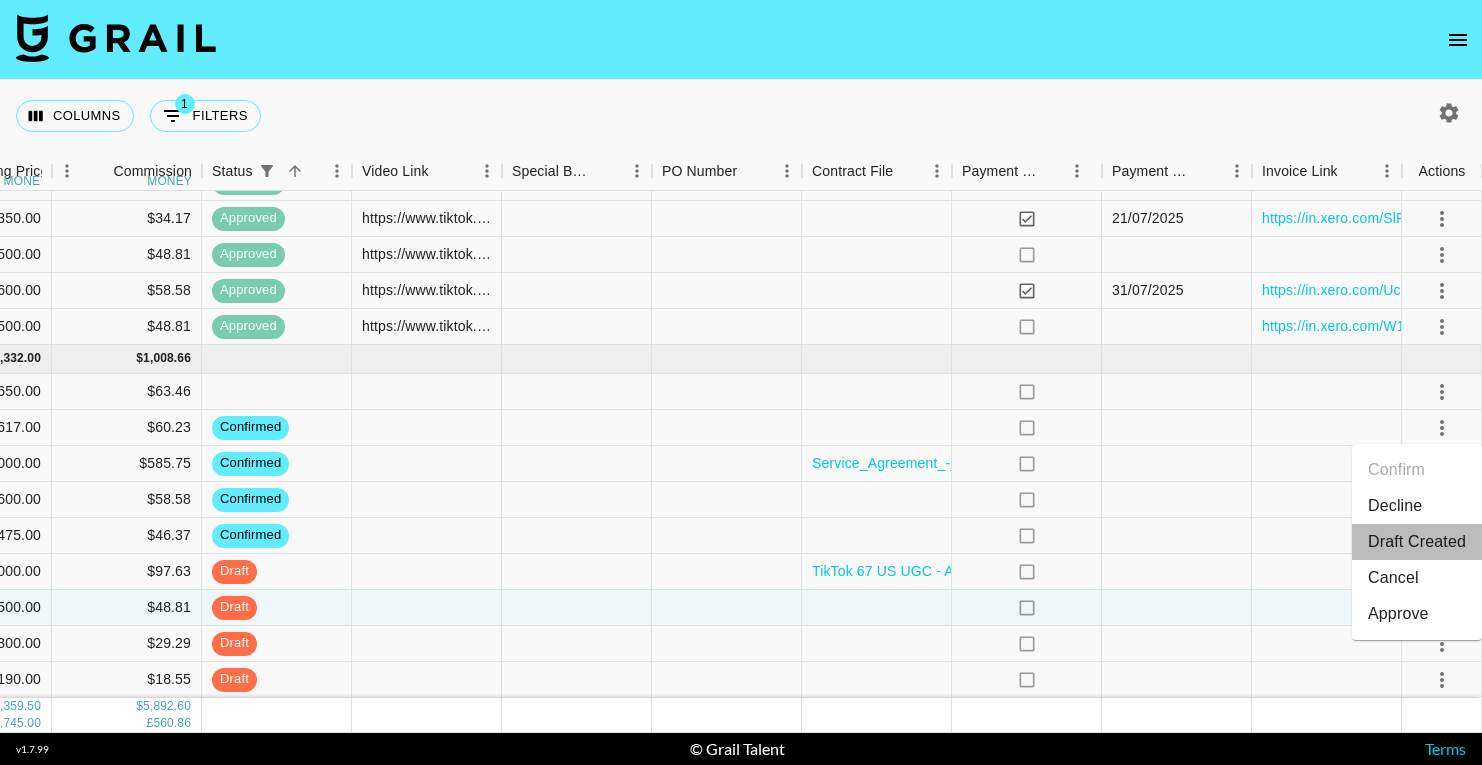 click on "Draft Created" at bounding box center [1417, 542] 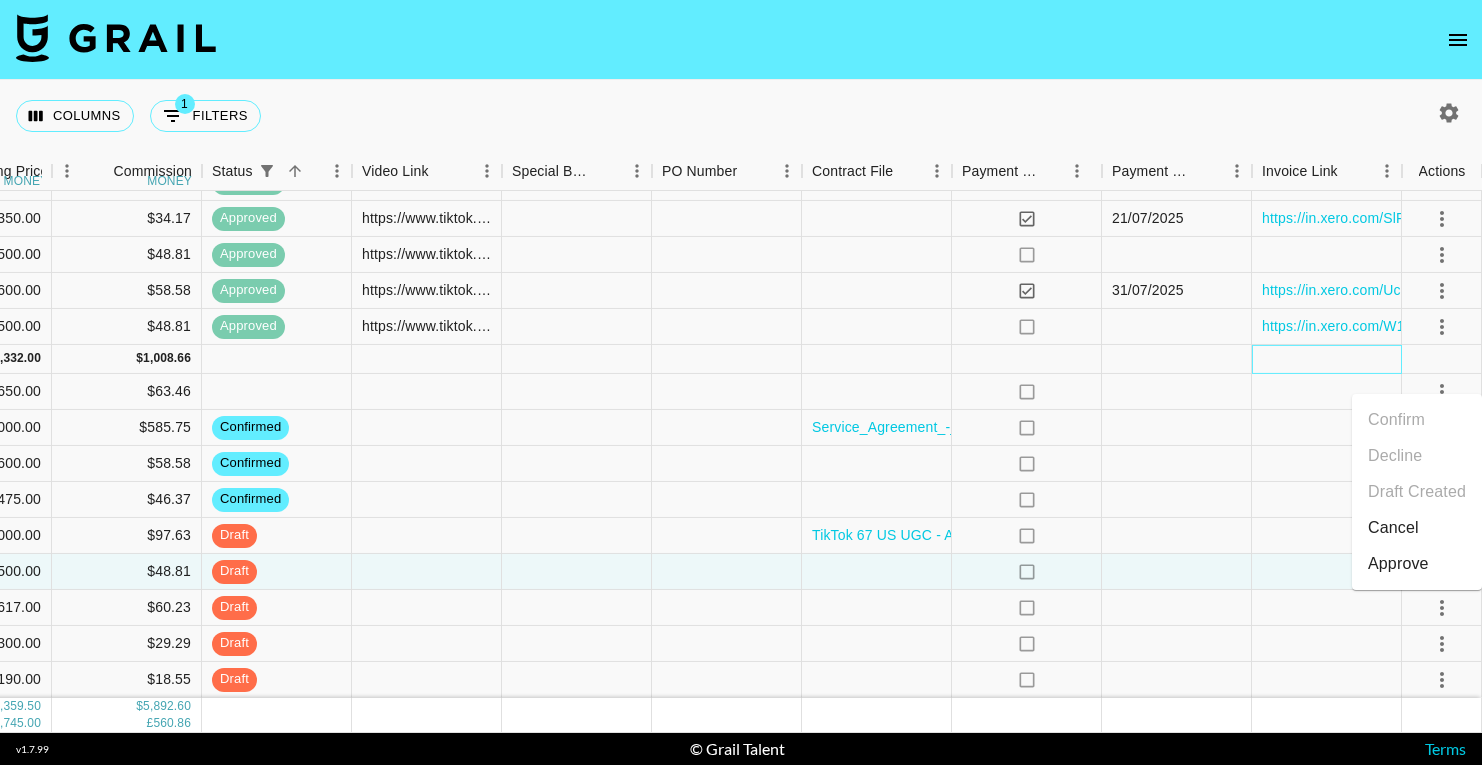 click at bounding box center [1327, 359] 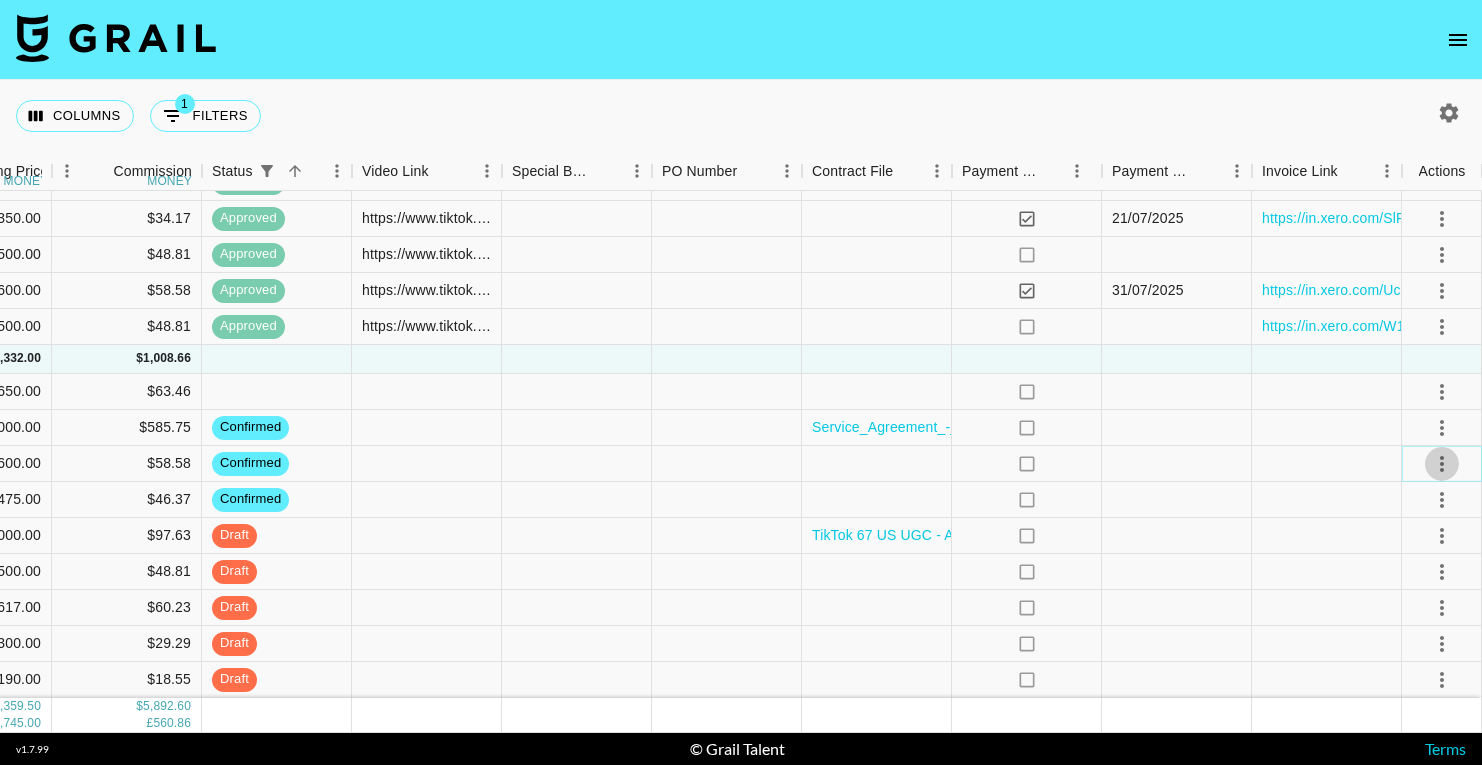 click 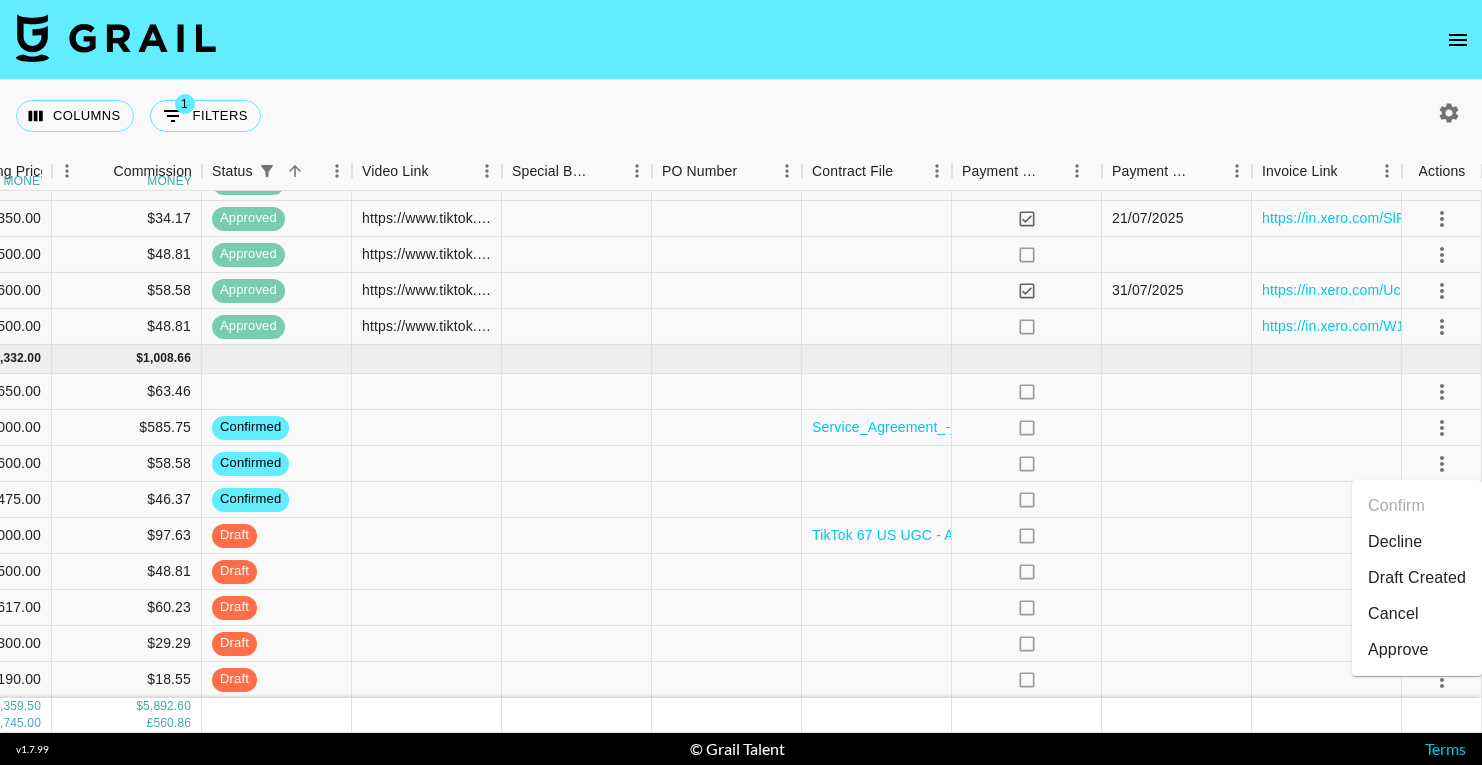 click on "Draft Created" at bounding box center [1417, 578] 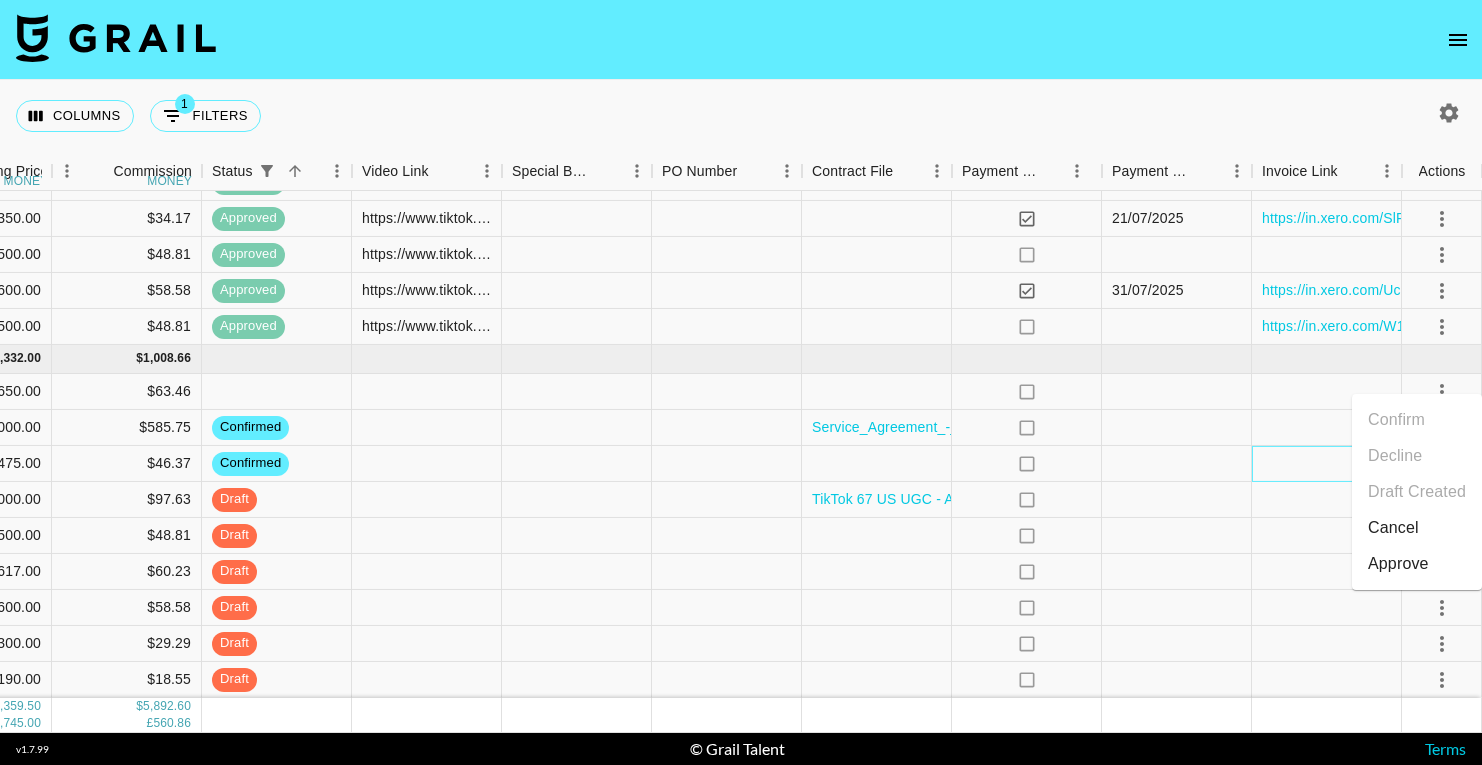 click at bounding box center [1327, 464] 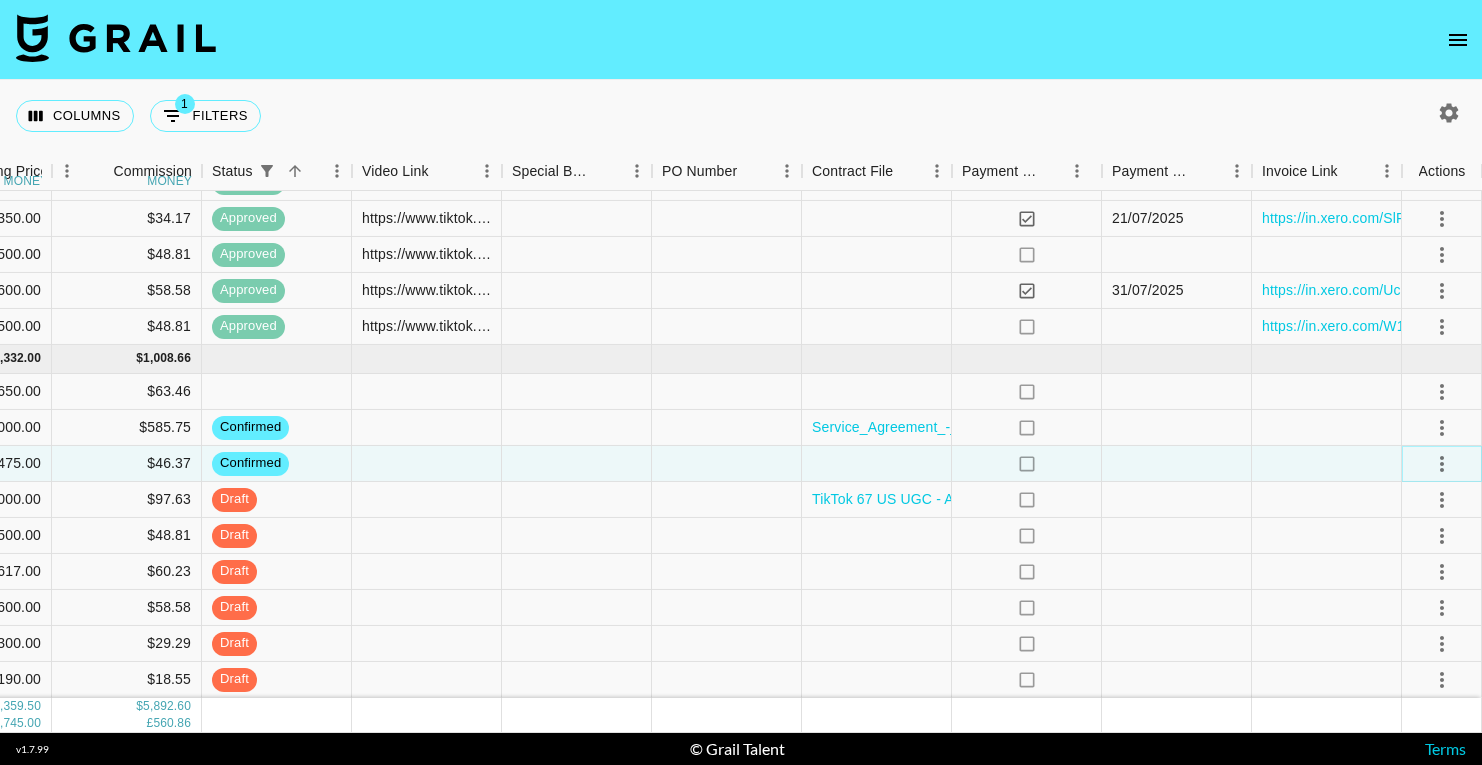 click 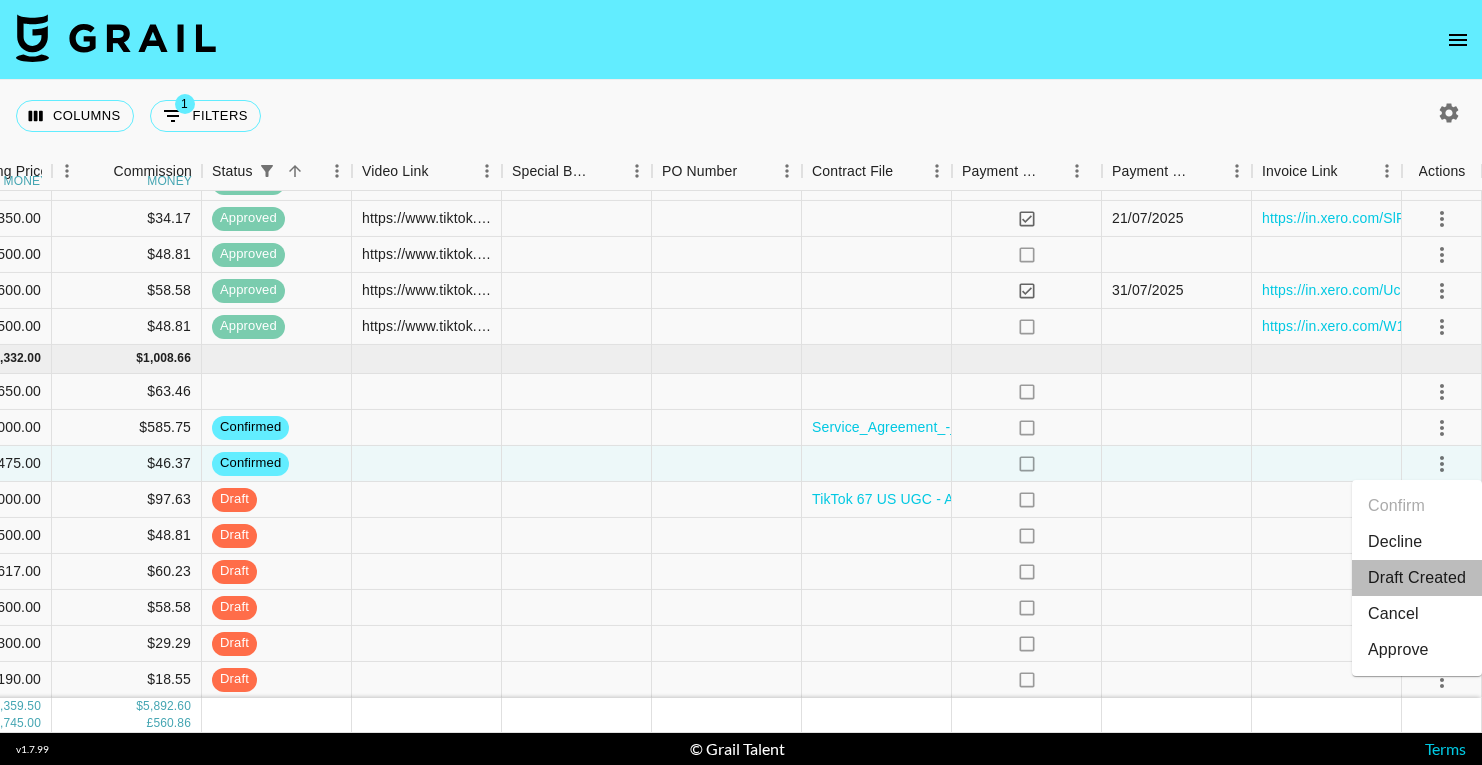 click on "Draft Created" at bounding box center (1417, 578) 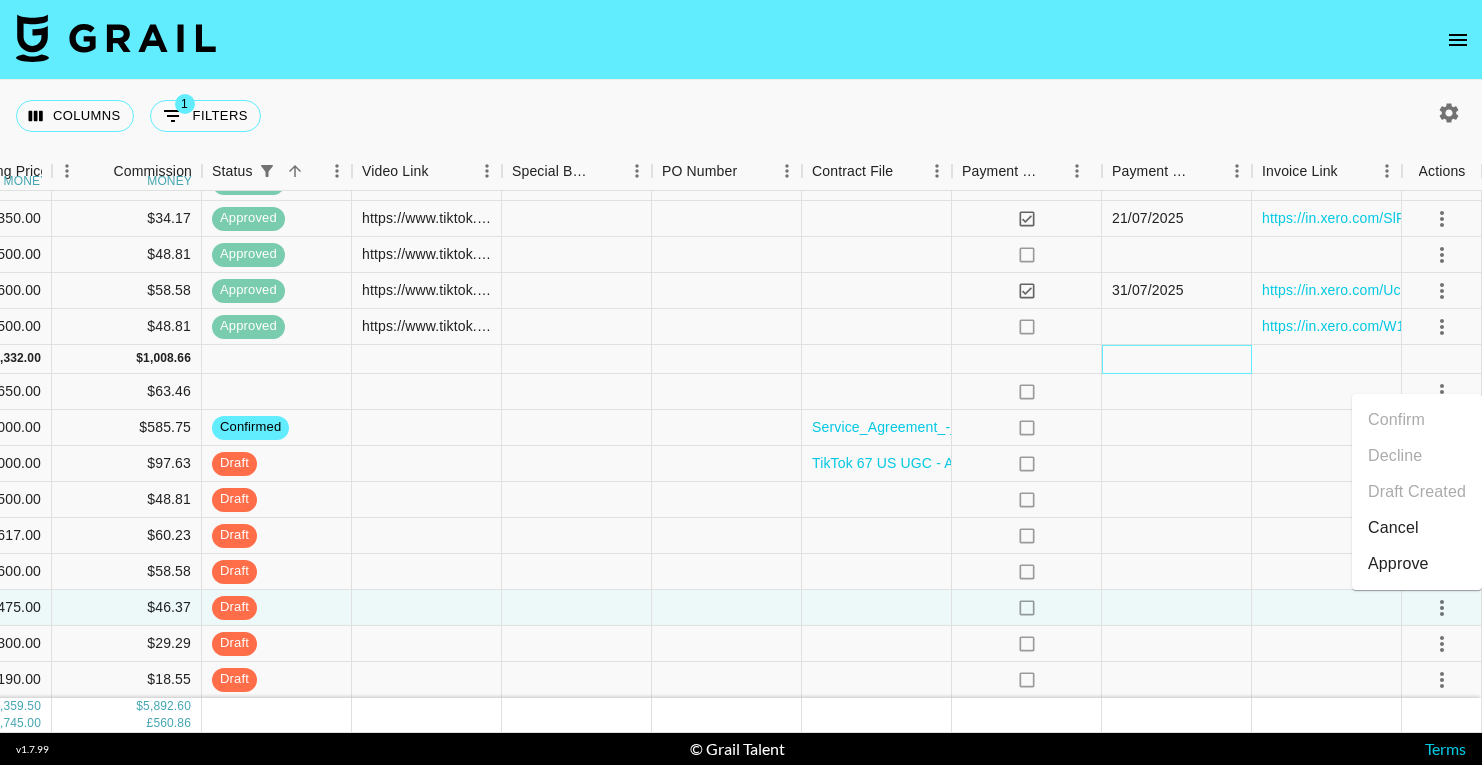 click at bounding box center (1177, 359) 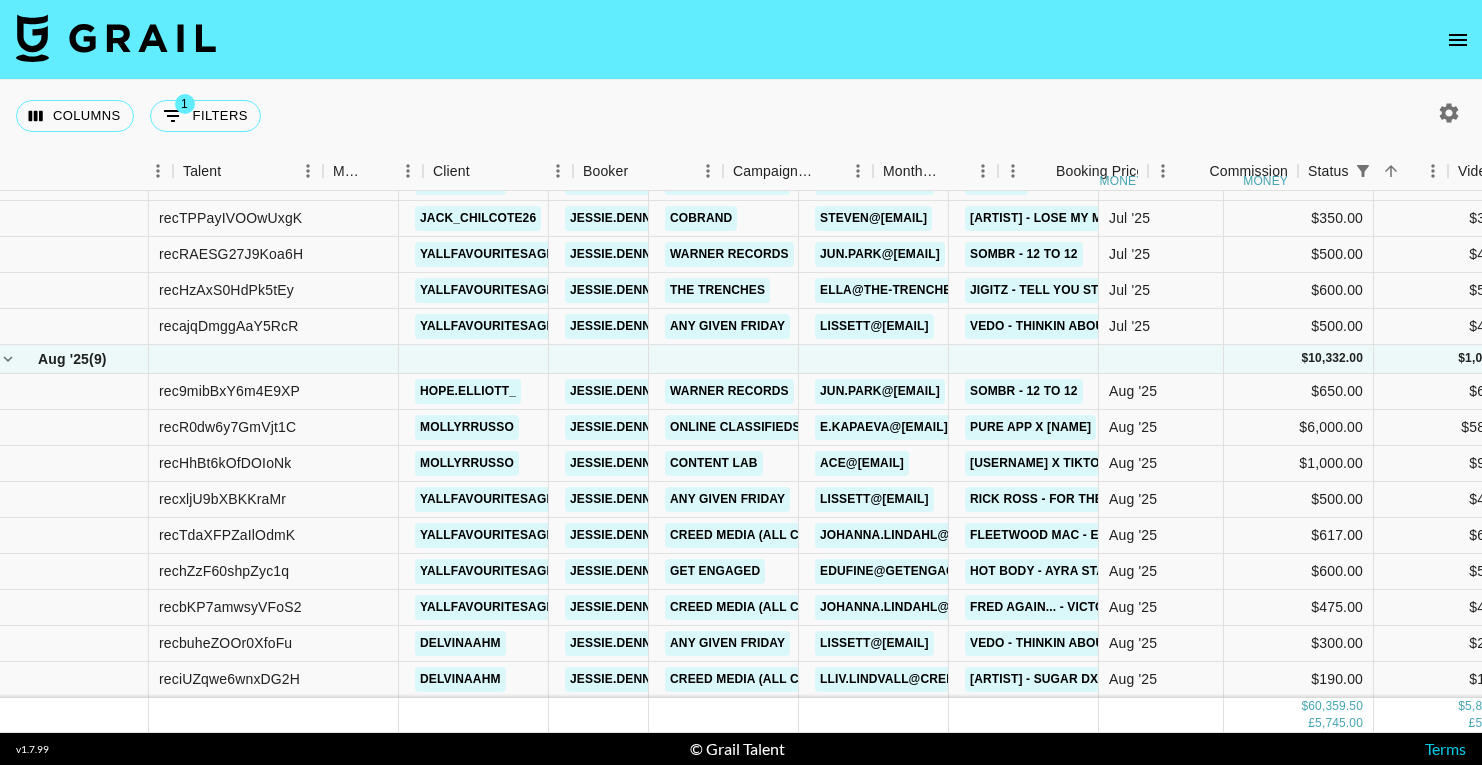 scroll, scrollTop: 1961, scrollLeft: 0, axis: vertical 